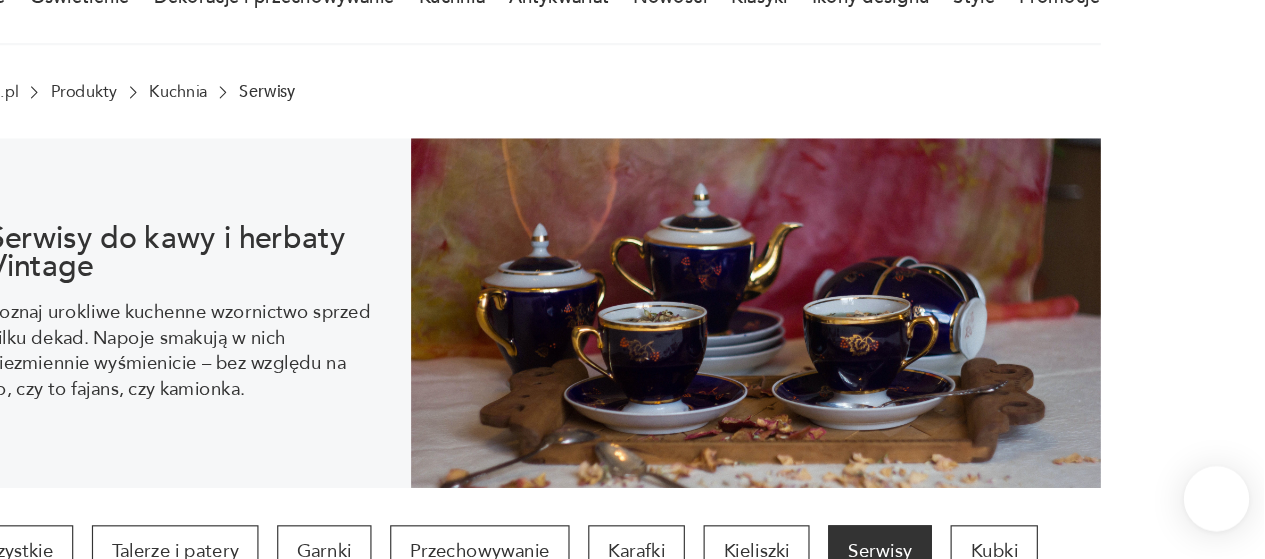 scroll, scrollTop: 147, scrollLeft: 0, axis: vertical 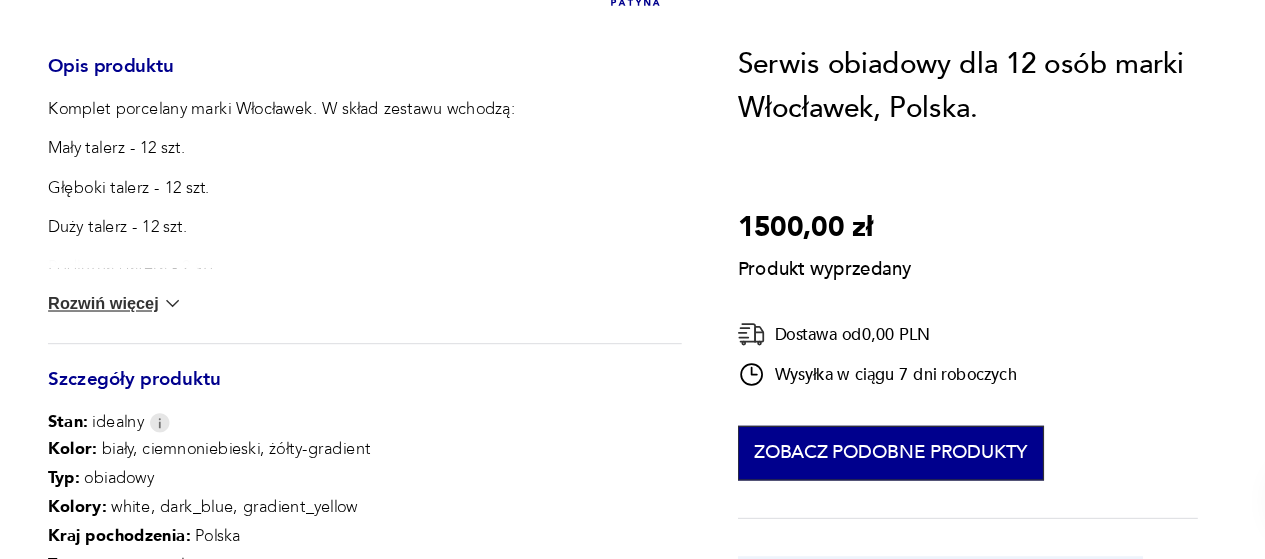 click on "Zobacz podobne produkty" at bounding box center [862, 467] 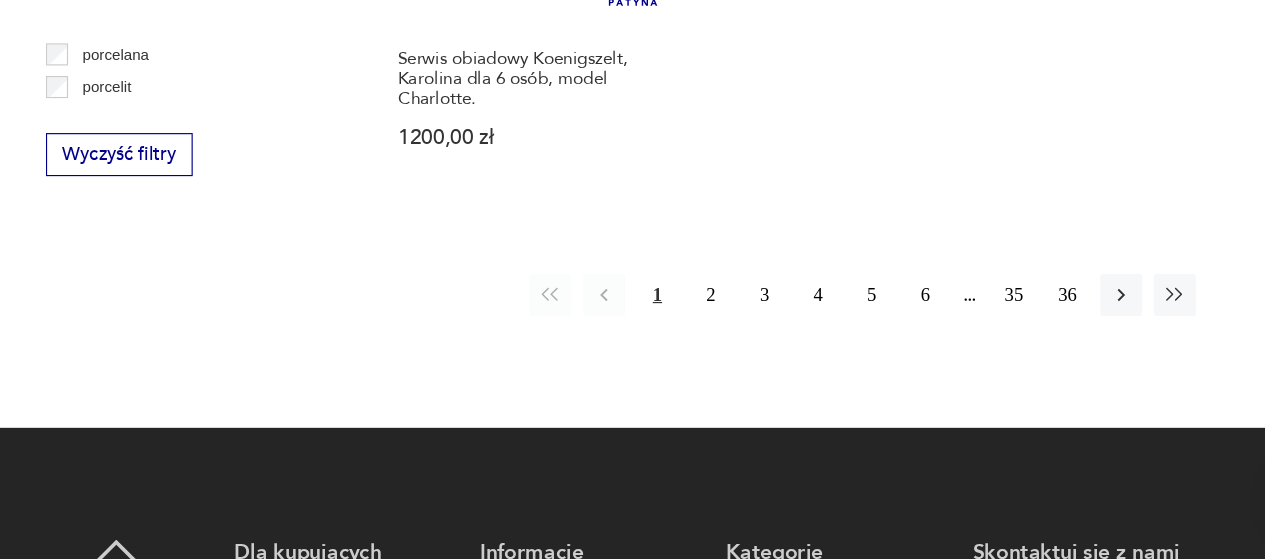 scroll, scrollTop: 3032, scrollLeft: 0, axis: vertical 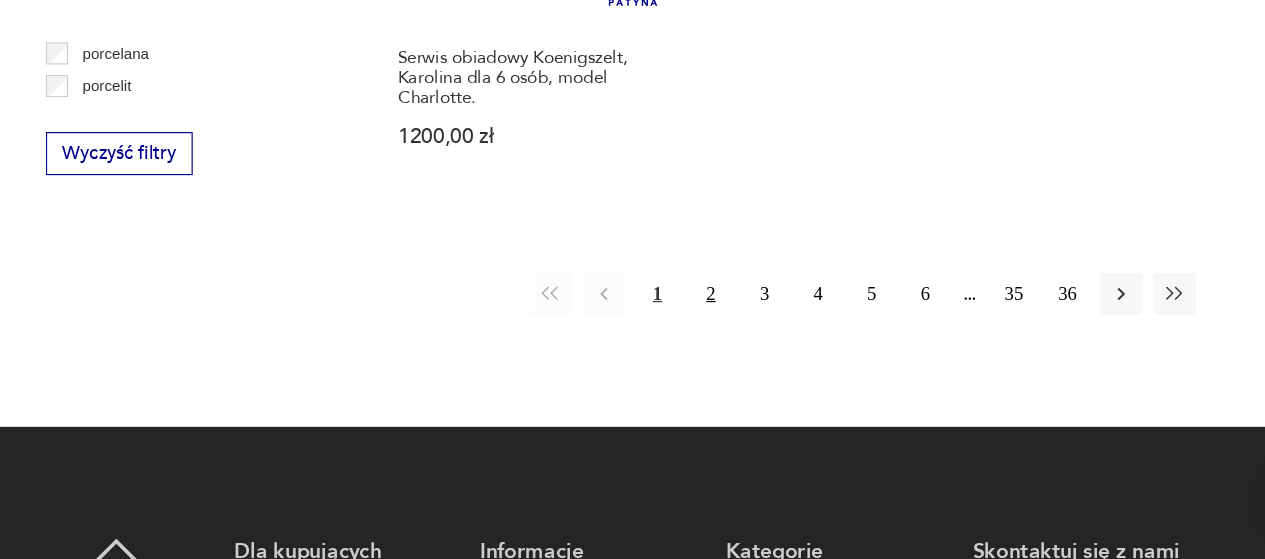 click on "2" at bounding box center [710, 331] 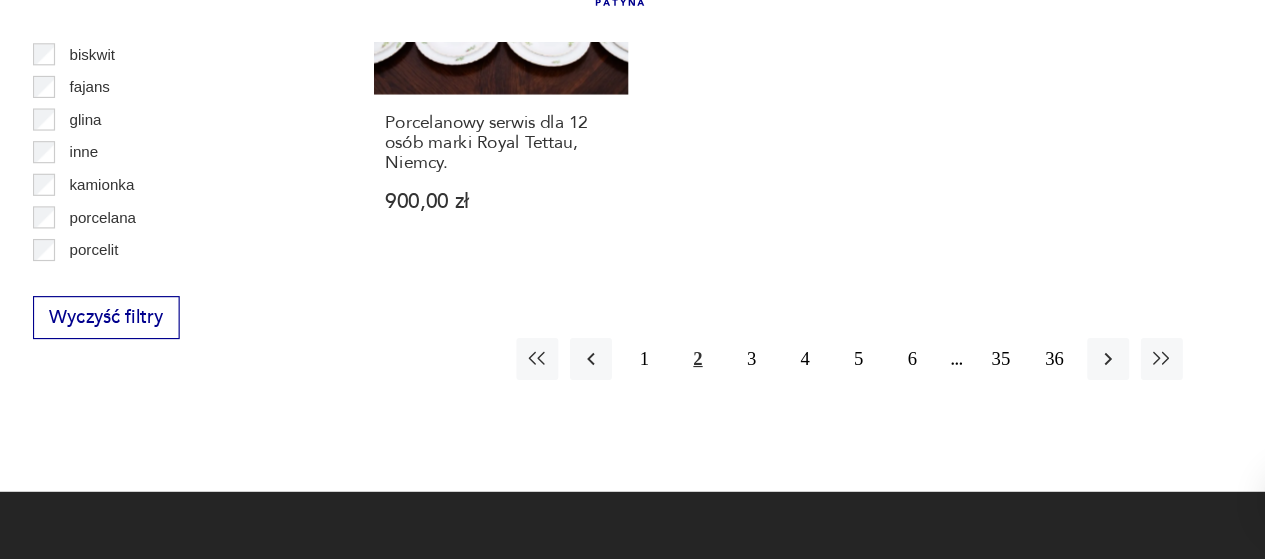 scroll, scrollTop: 2897, scrollLeft: 0, axis: vertical 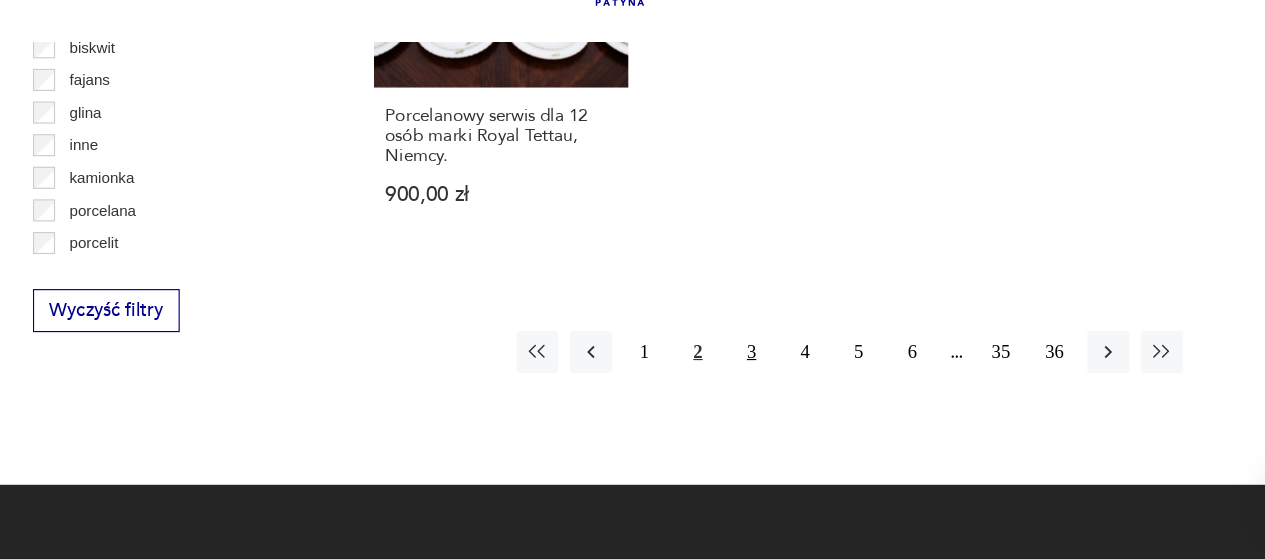 click on "3" at bounding box center (756, 381) 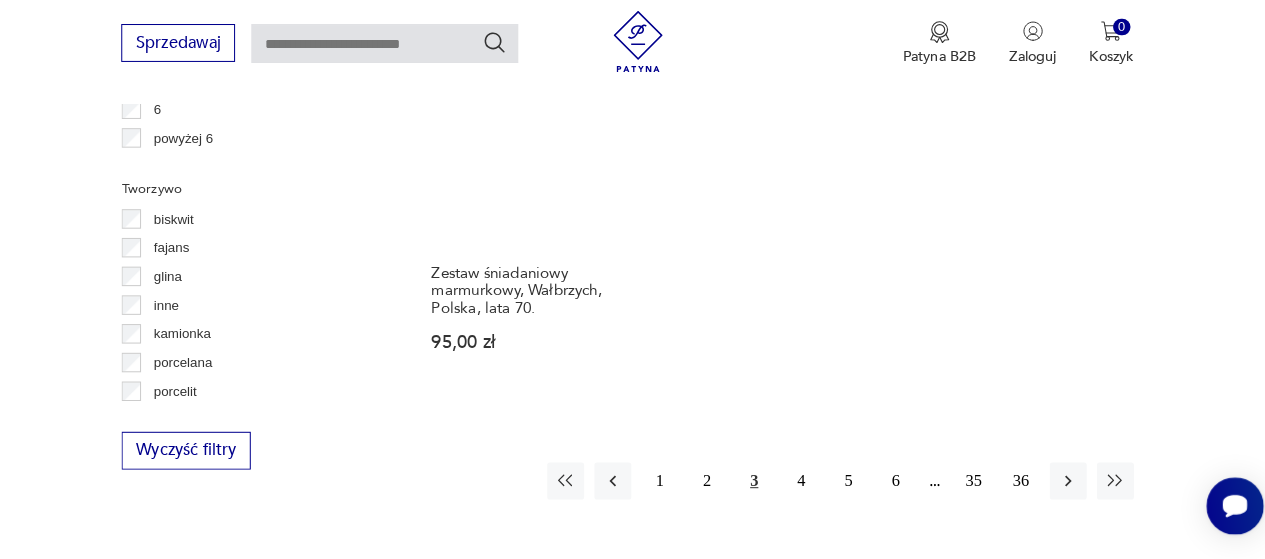 scroll, scrollTop: 2792, scrollLeft: 0, axis: vertical 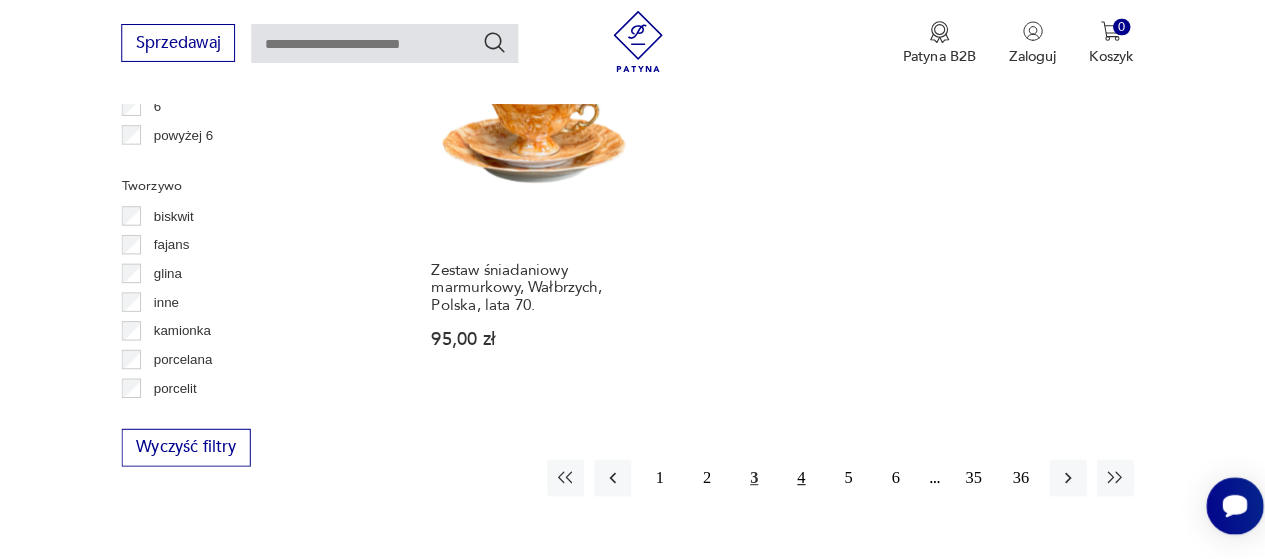 click on "4" at bounding box center [802, 480] 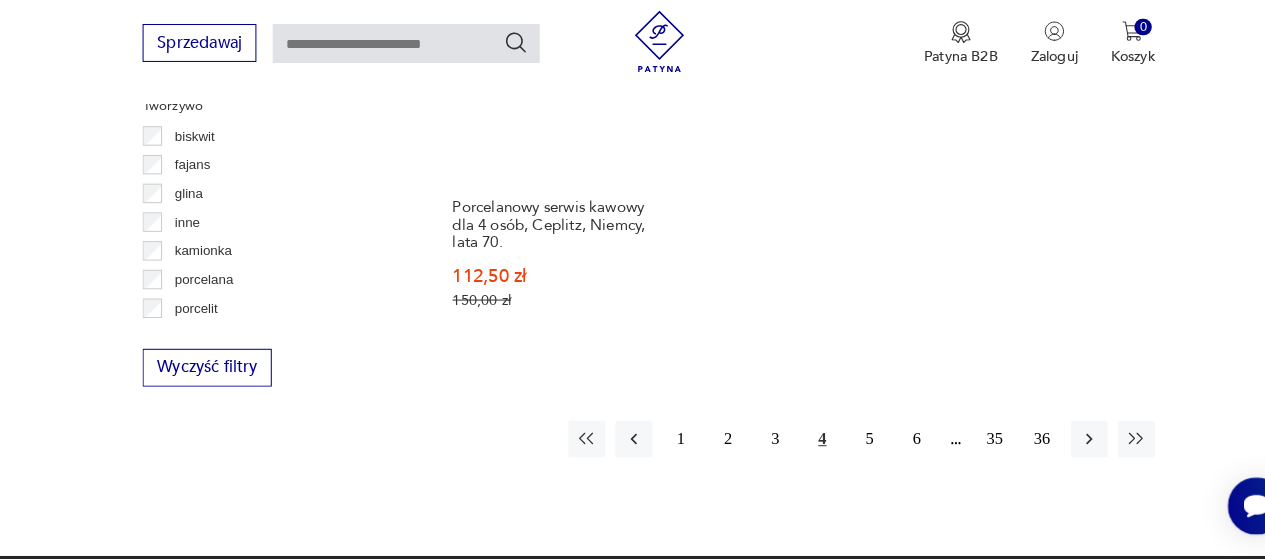 scroll, scrollTop: 2907, scrollLeft: 0, axis: vertical 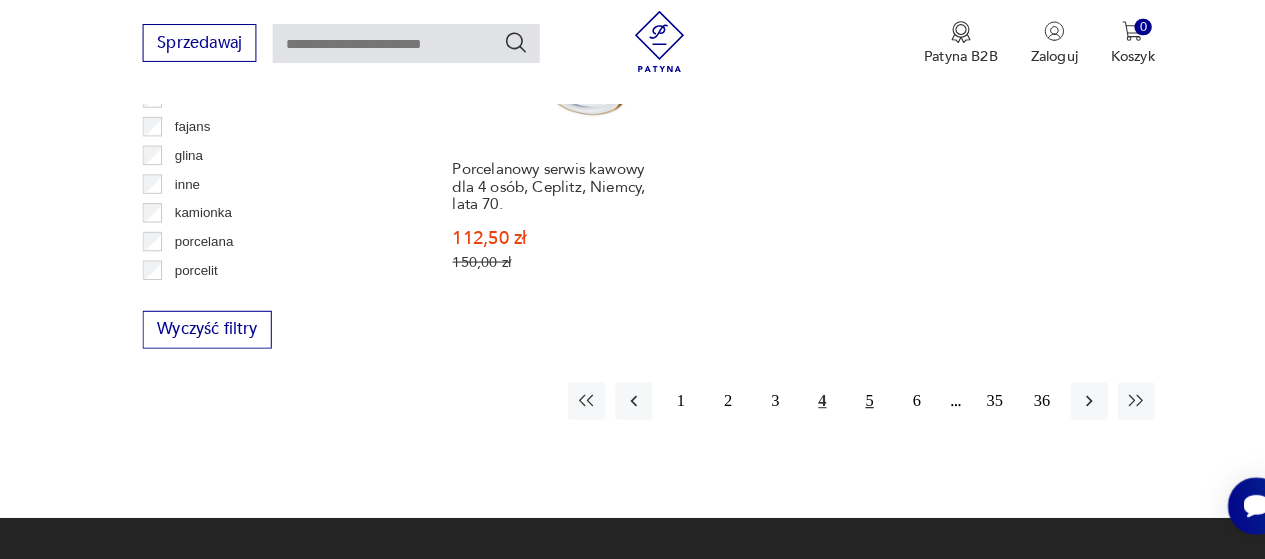 click on "5" at bounding box center [848, 405] 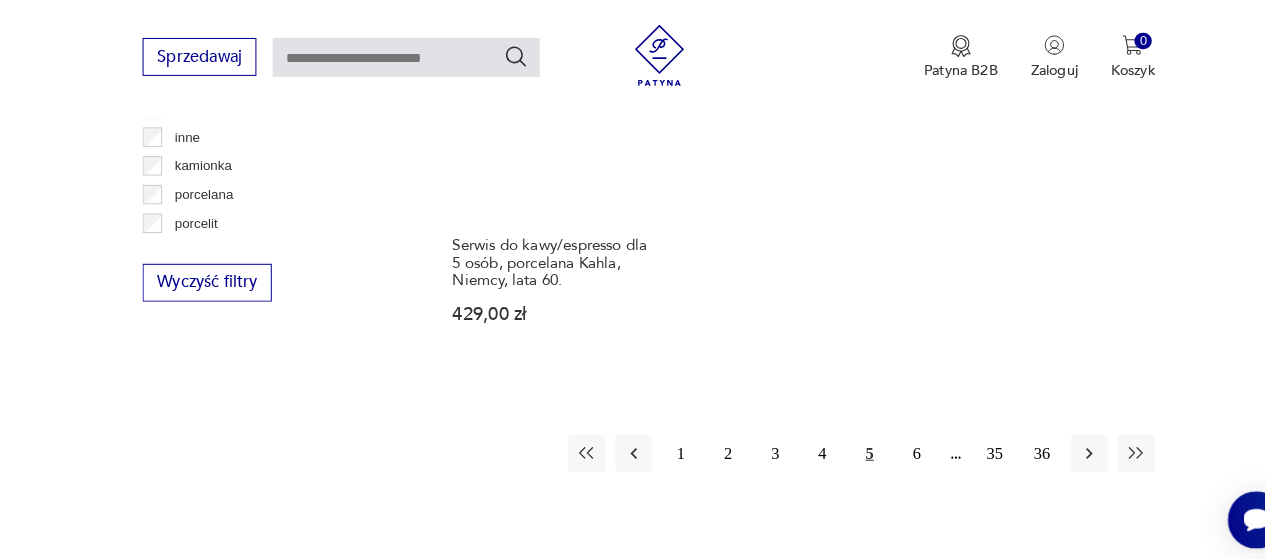 scroll, scrollTop: 2966, scrollLeft: 0, axis: vertical 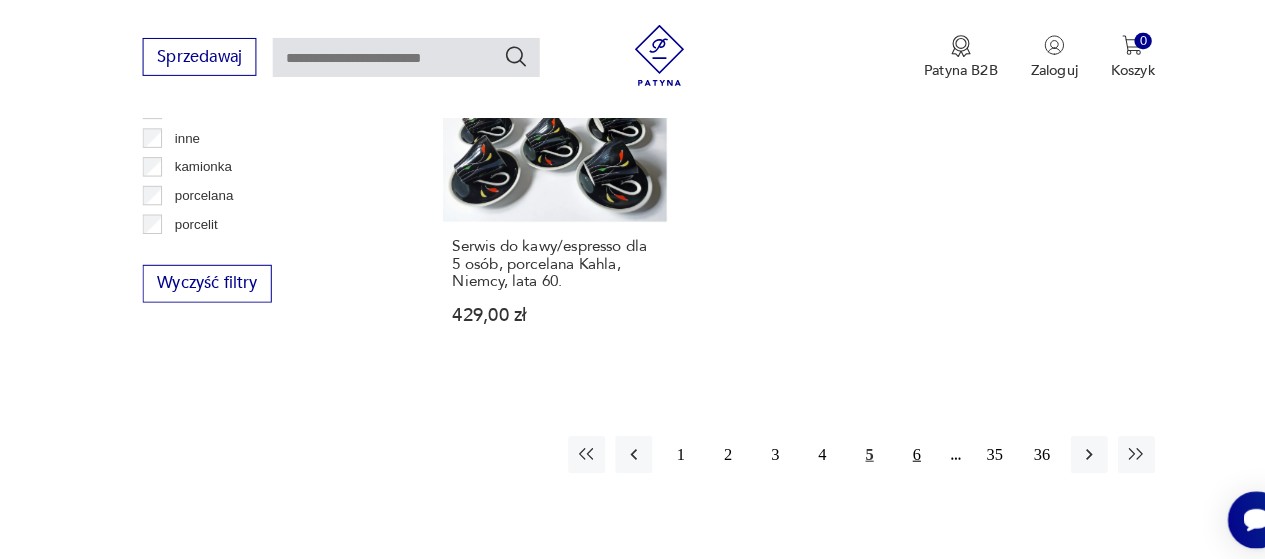 click on "6" at bounding box center (894, 443) 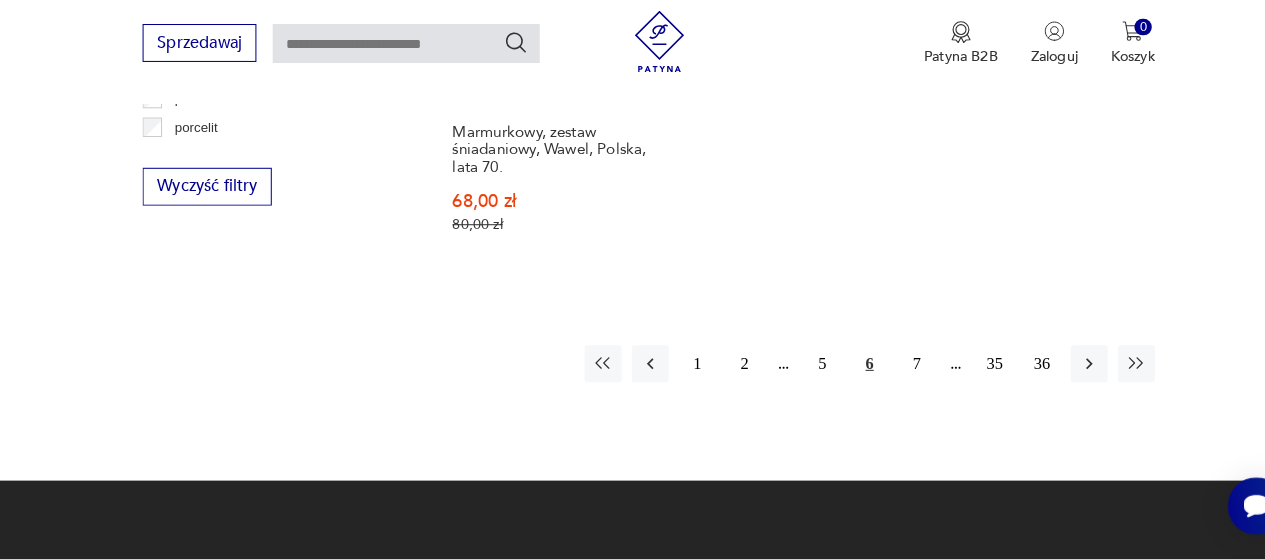 scroll, scrollTop: 3048, scrollLeft: 0, axis: vertical 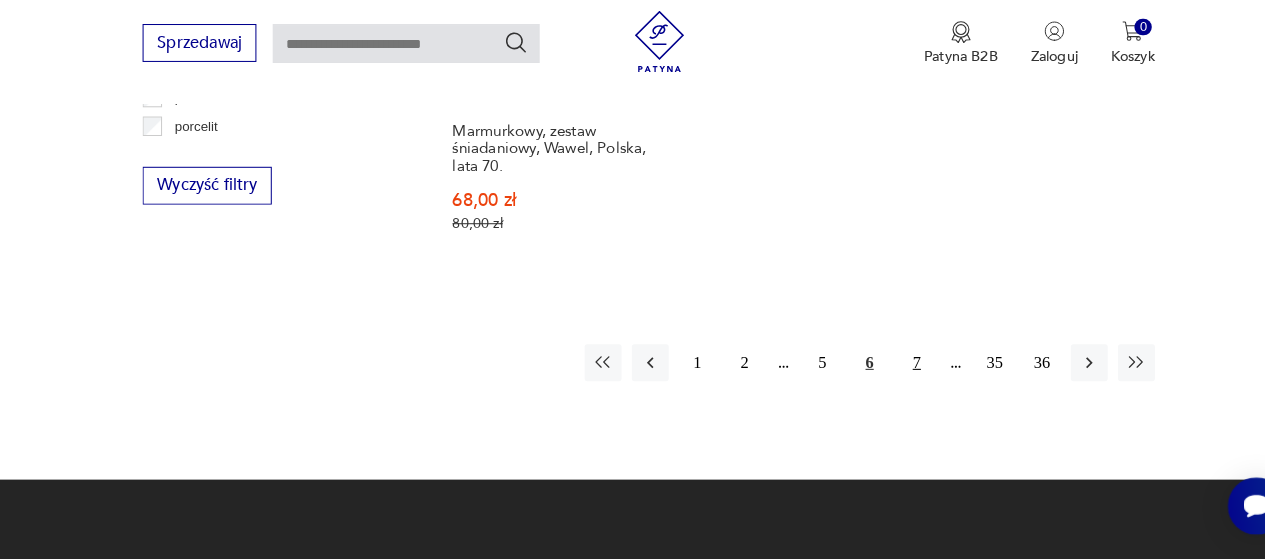 click on "7" at bounding box center (894, 367) 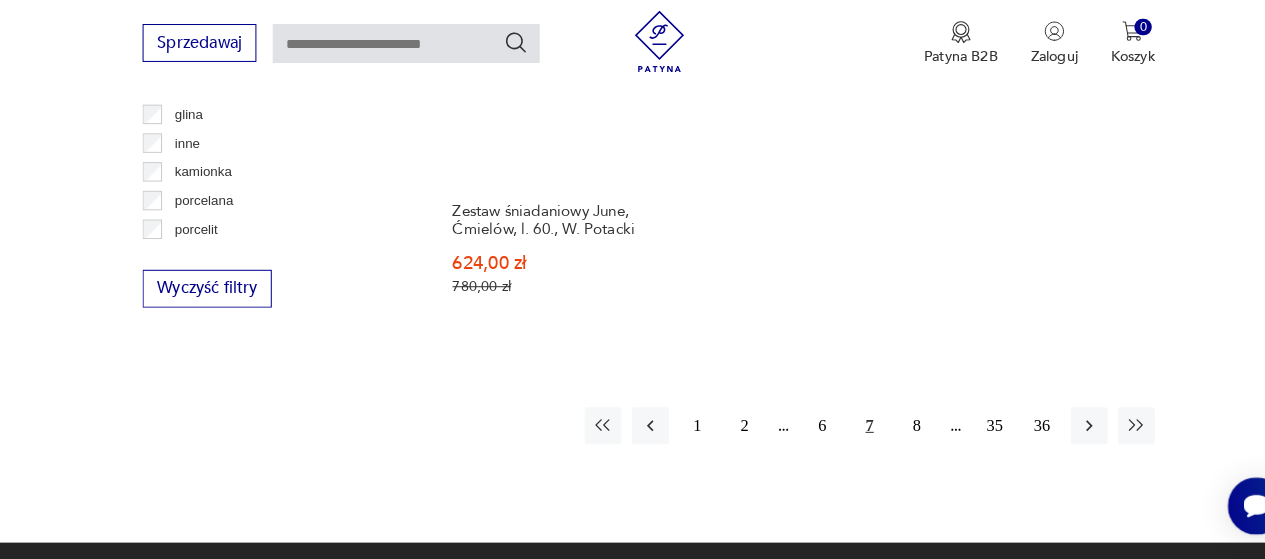 scroll, scrollTop: 2948, scrollLeft: 0, axis: vertical 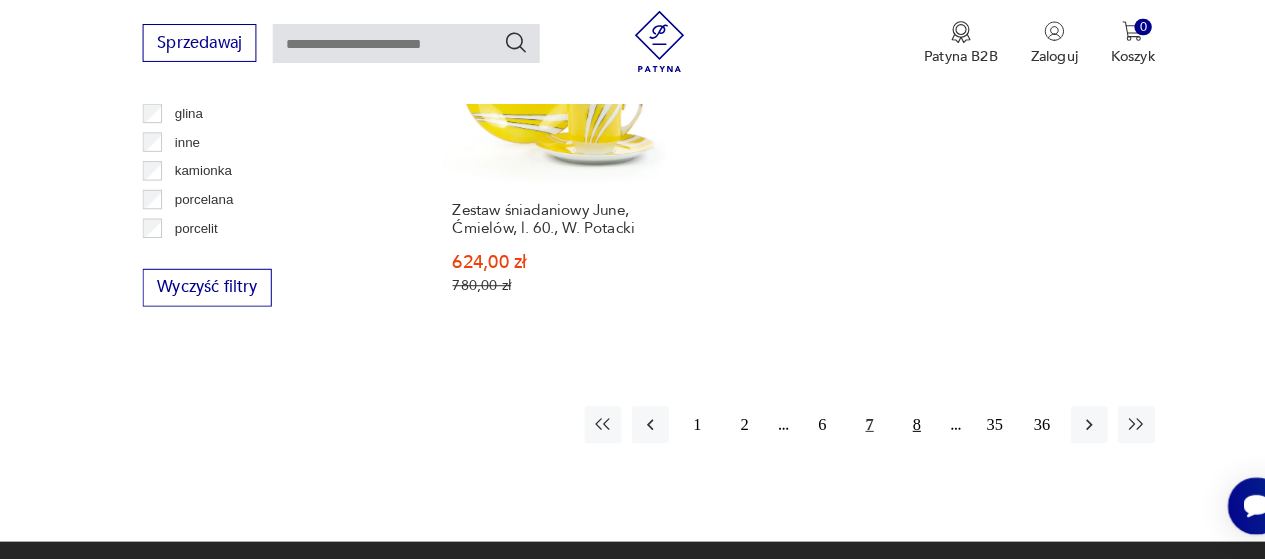 click on "8" at bounding box center (894, 428) 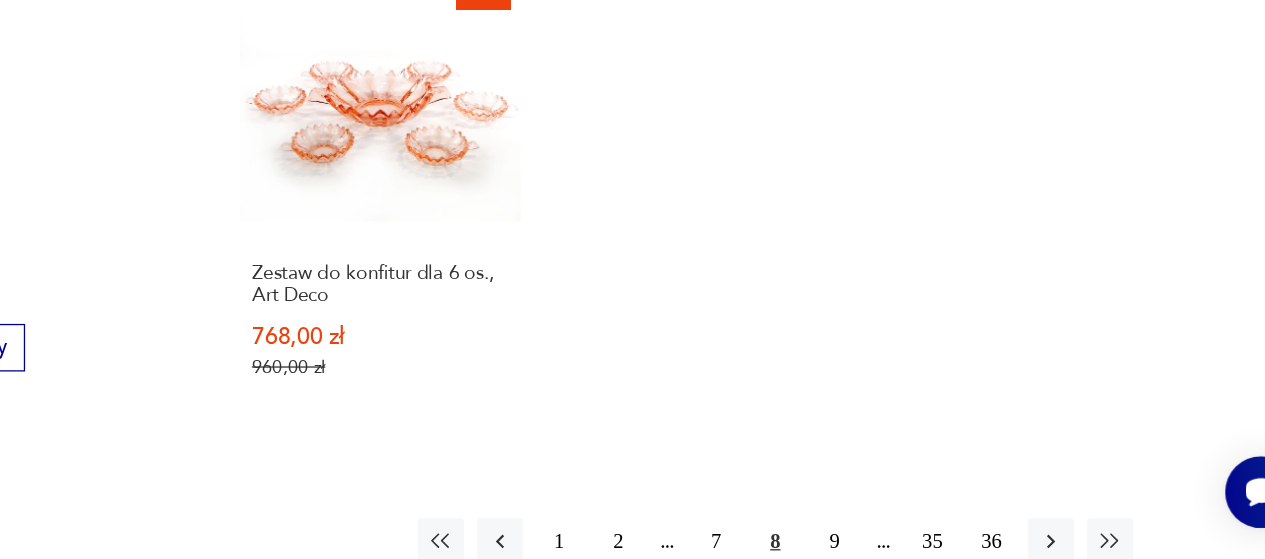 scroll, scrollTop: 2866, scrollLeft: 0, axis: vertical 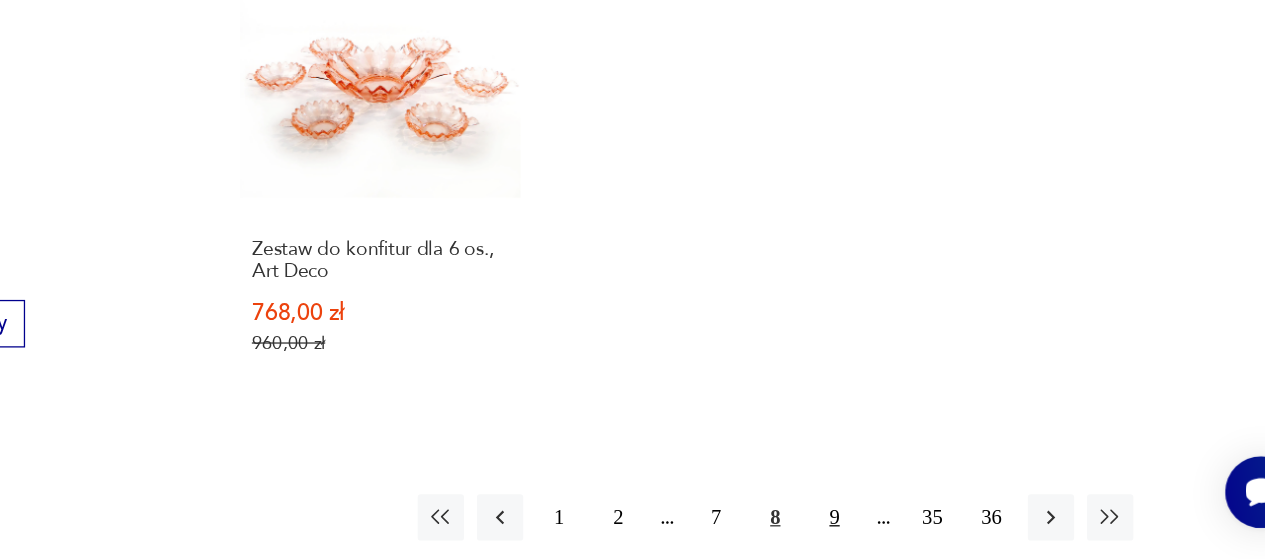 click on "9" at bounding box center [894, 527] 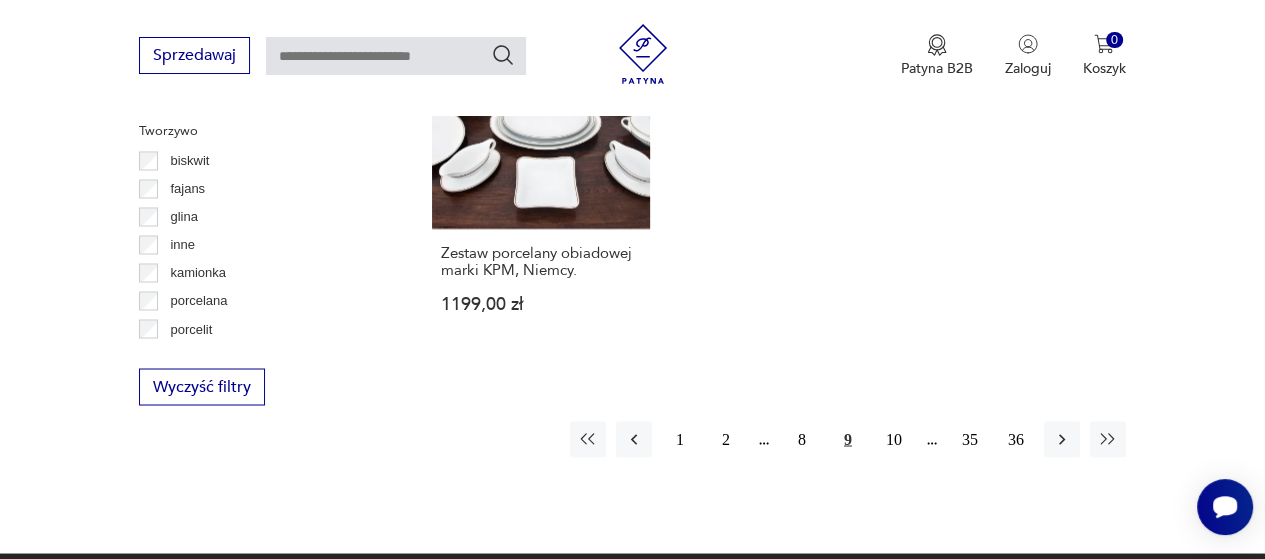 scroll, scrollTop: 2857, scrollLeft: 0, axis: vertical 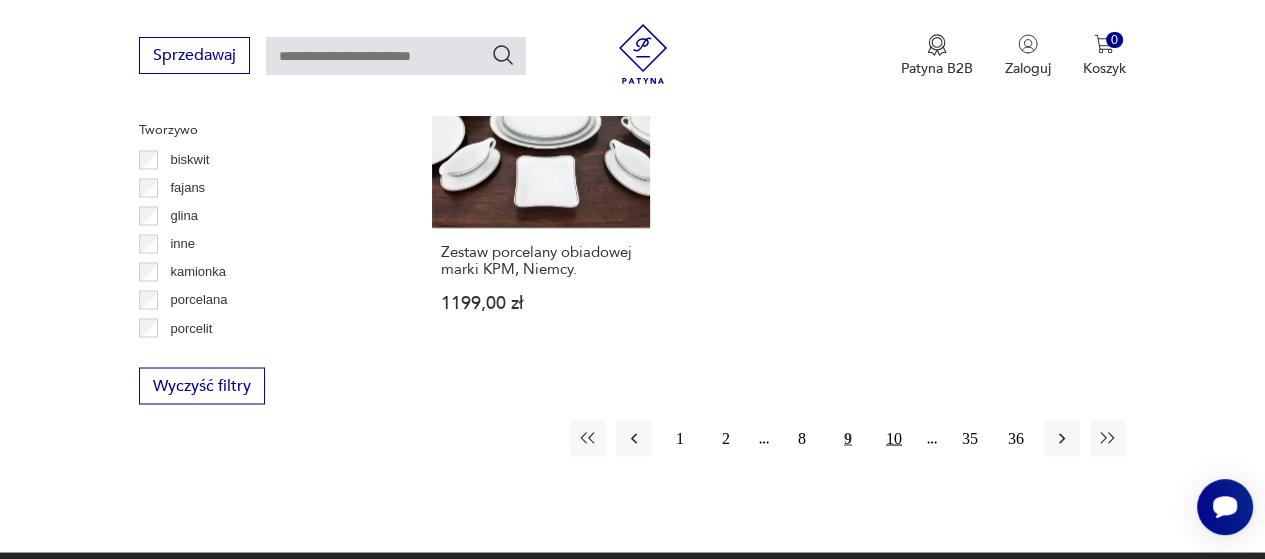 click on "10" at bounding box center (894, 438) 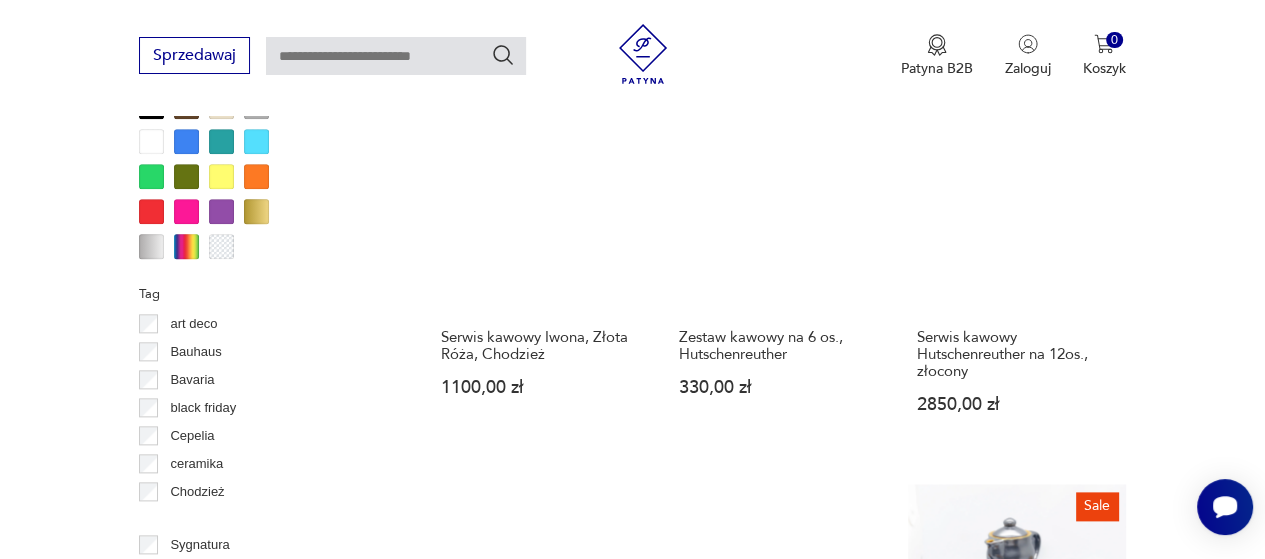 scroll, scrollTop: 1951, scrollLeft: 0, axis: vertical 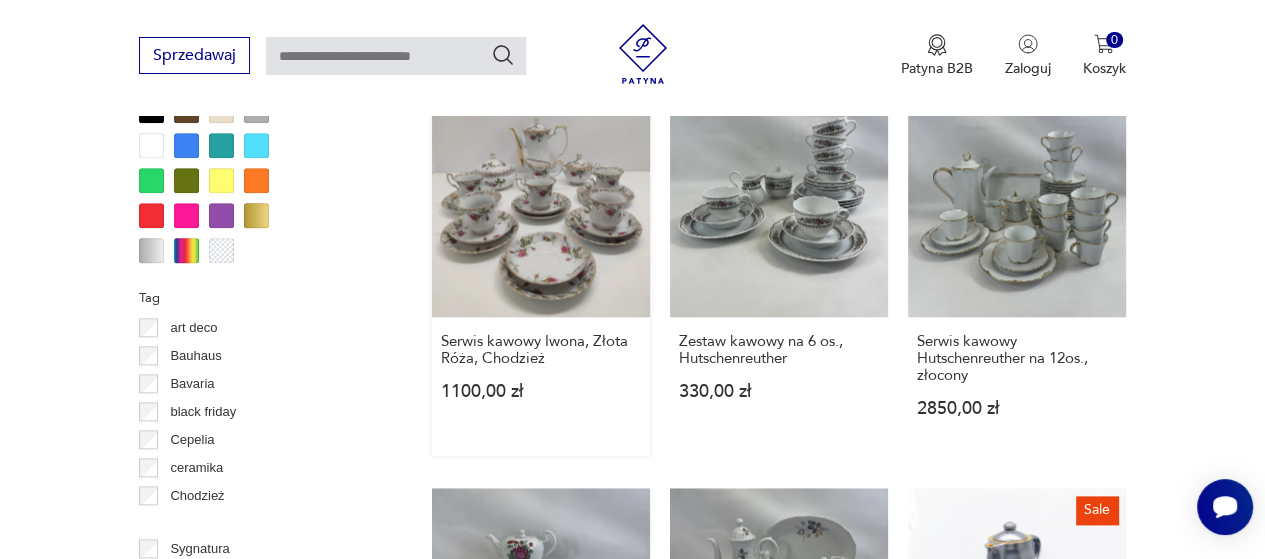 click on "Serwis kawowy Iwona, Złota Róża, Chodzież 1100,00 zł" at bounding box center [541, 277] 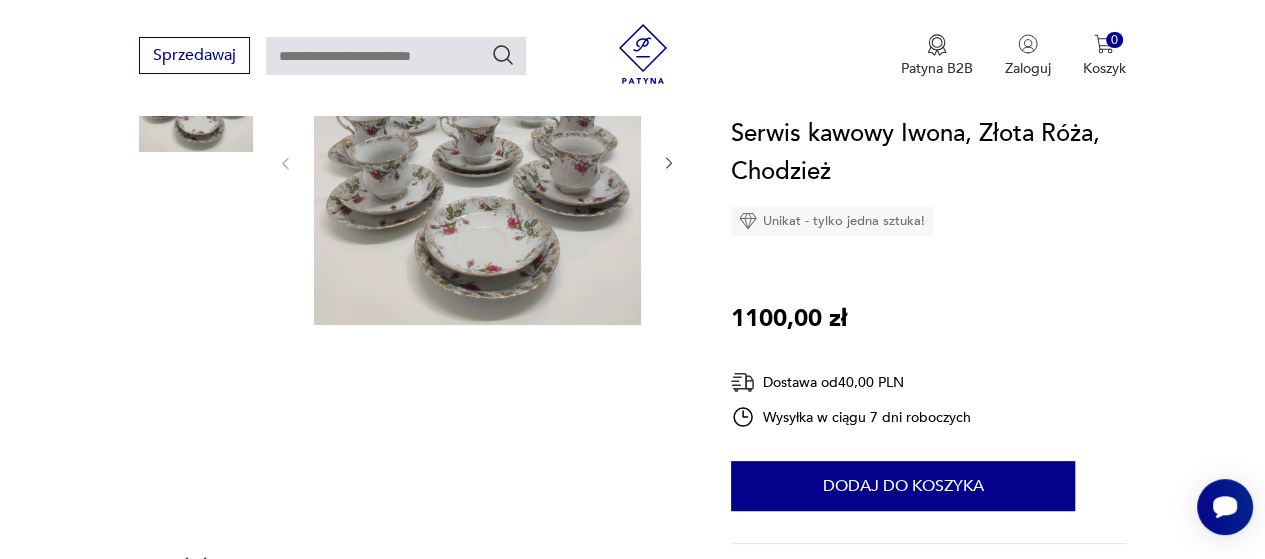 scroll, scrollTop: 323, scrollLeft: 0, axis: vertical 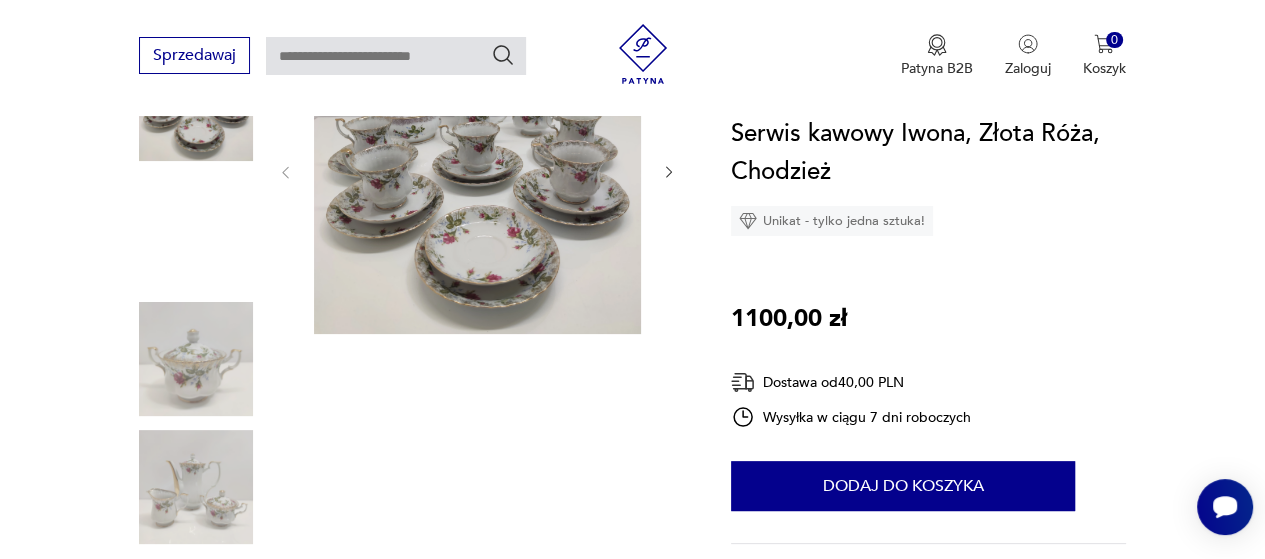 click at bounding box center [196, 232] 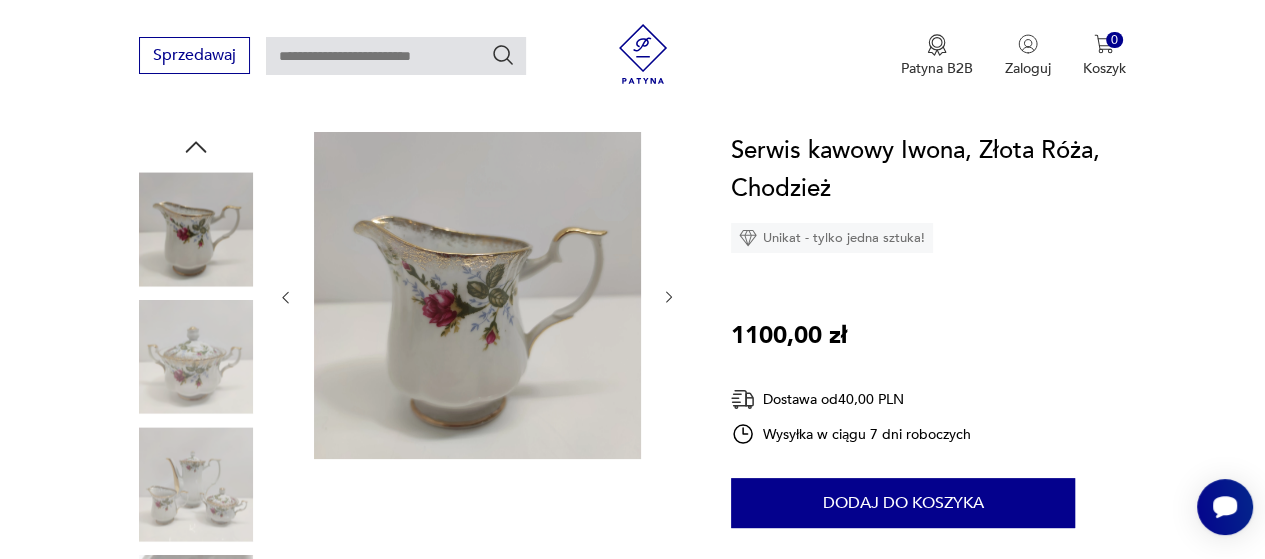 scroll, scrollTop: 214, scrollLeft: 0, axis: vertical 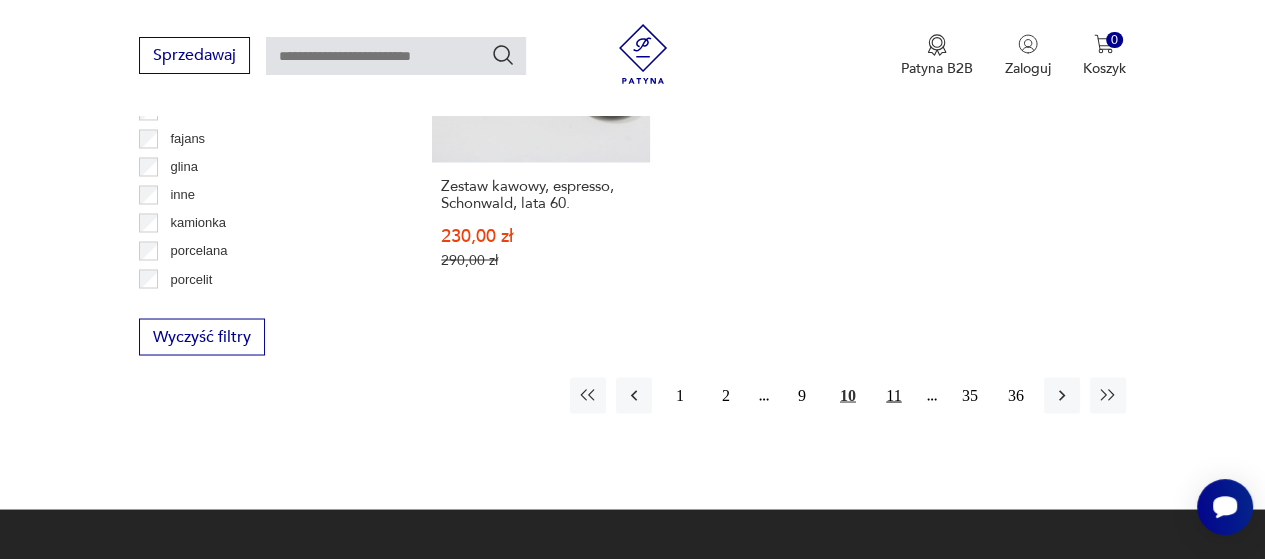 click on "11" at bounding box center (894, 395) 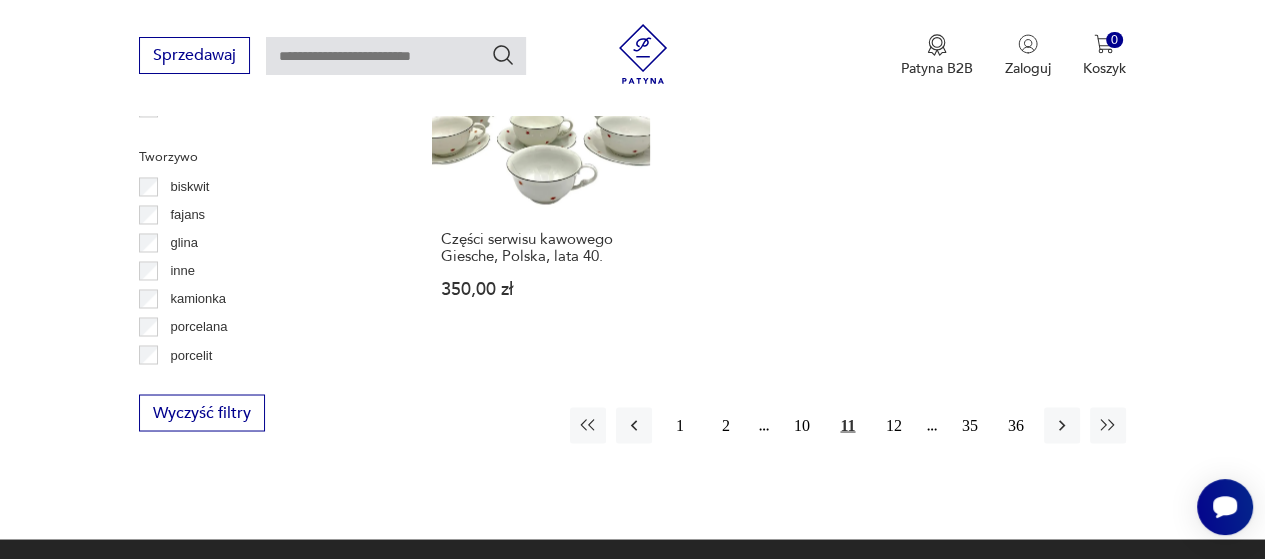 scroll, scrollTop: 2844, scrollLeft: 0, axis: vertical 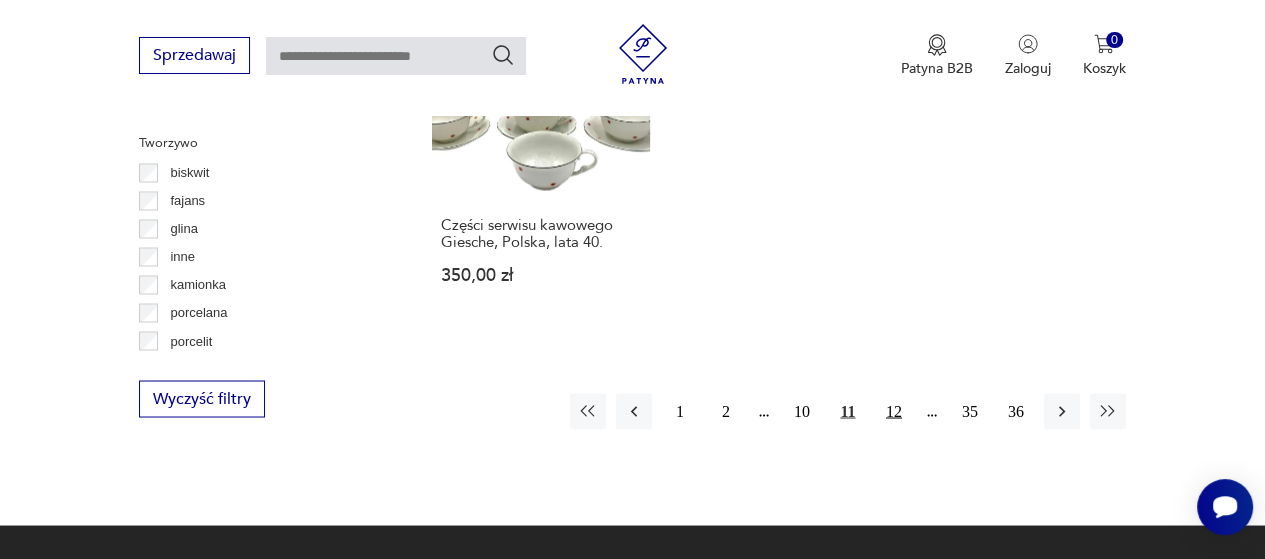 click on "12" at bounding box center (894, 411) 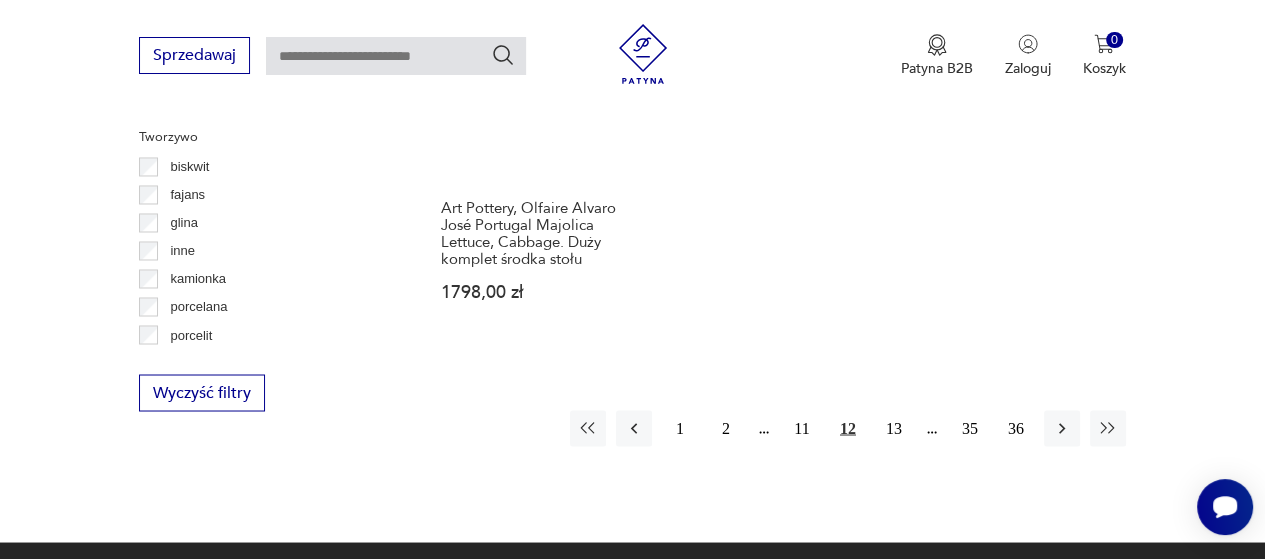 scroll, scrollTop: 2851, scrollLeft: 0, axis: vertical 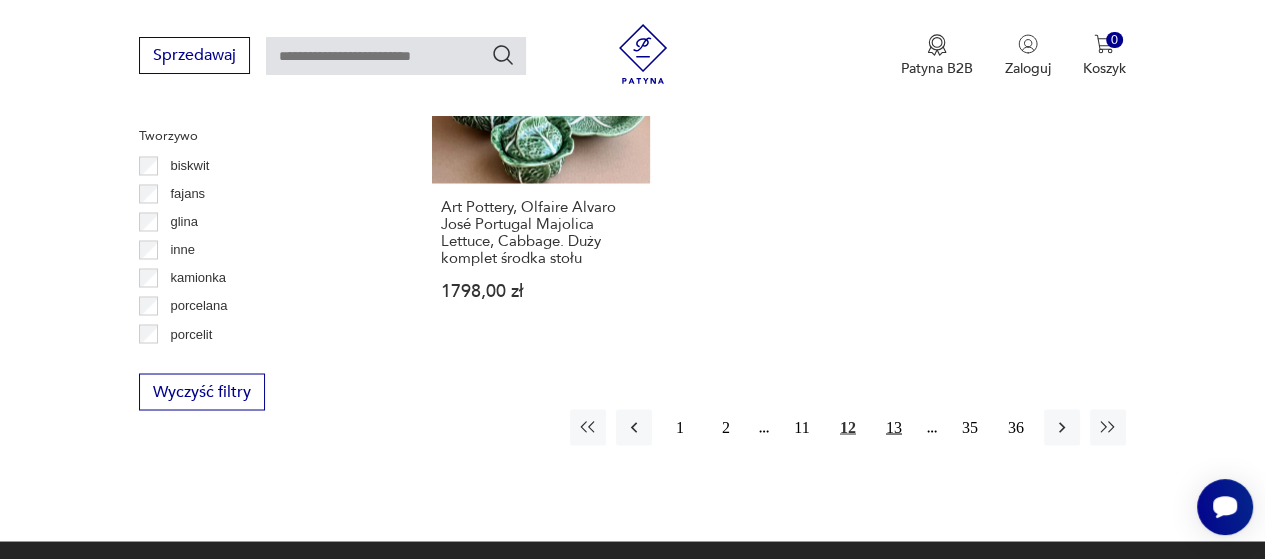 click on "13" at bounding box center [894, 427] 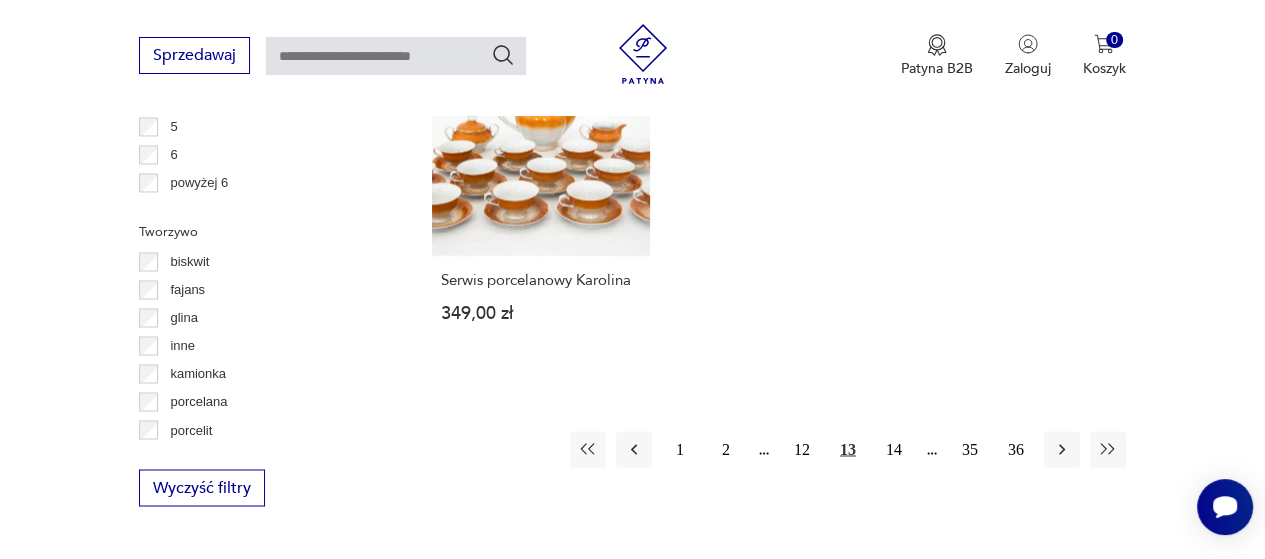 scroll, scrollTop: 2772, scrollLeft: 0, axis: vertical 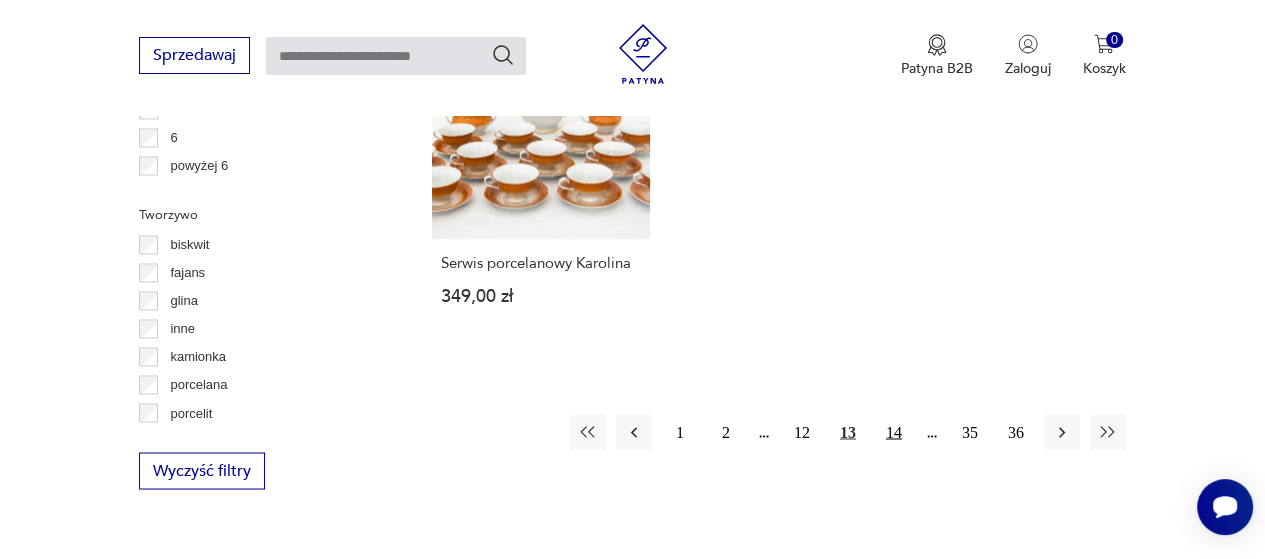 click on "14" at bounding box center (894, 432) 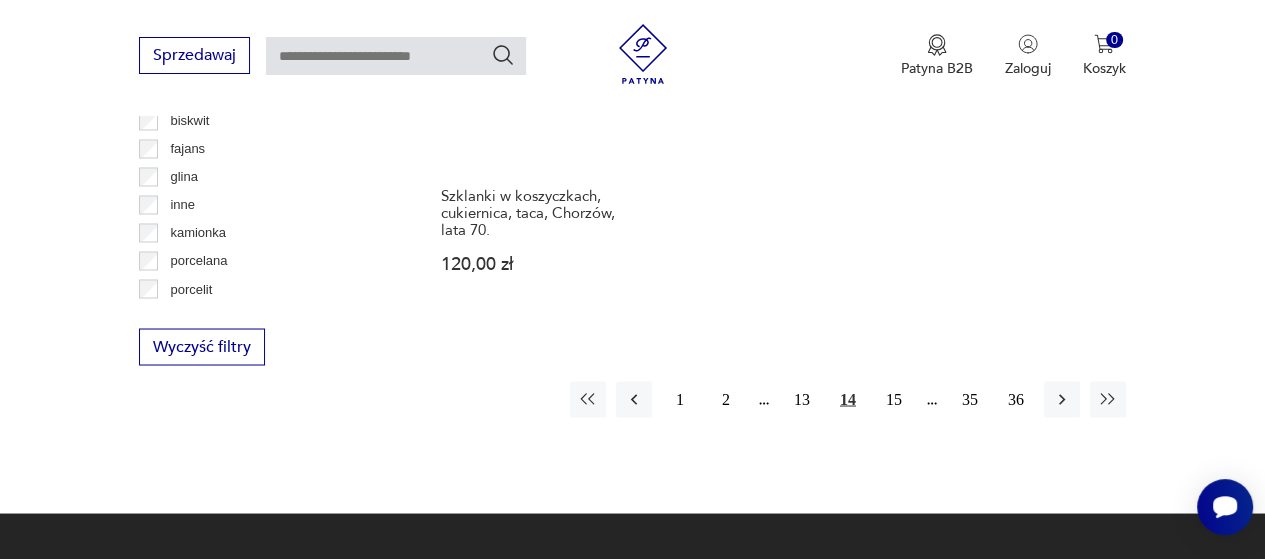 scroll, scrollTop: 2901, scrollLeft: 0, axis: vertical 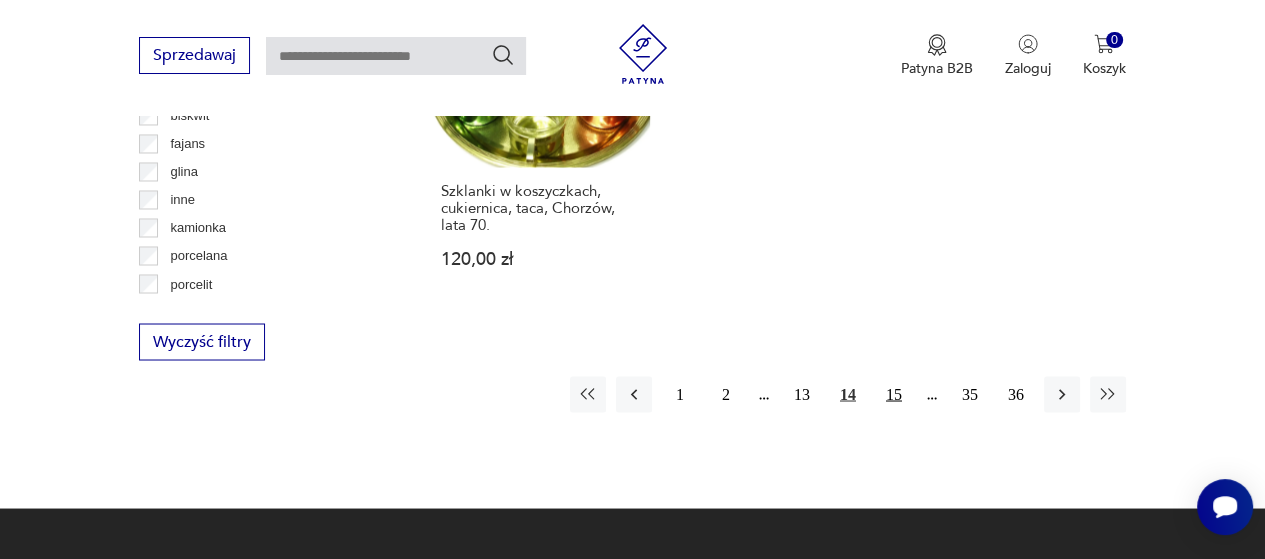 click on "15" at bounding box center [894, 394] 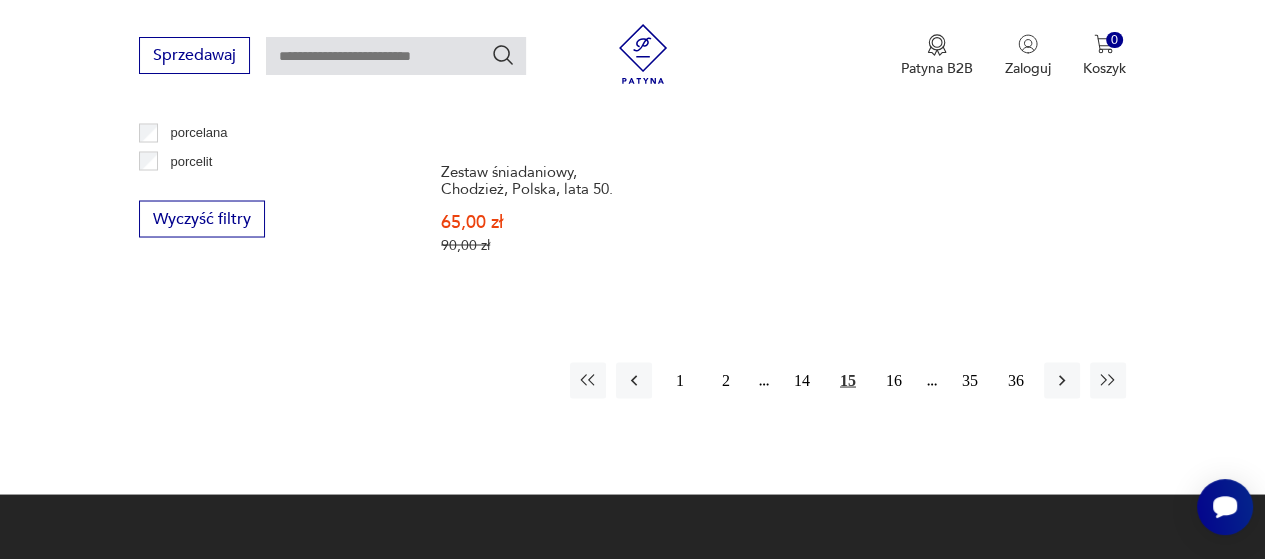 scroll, scrollTop: 3026, scrollLeft: 0, axis: vertical 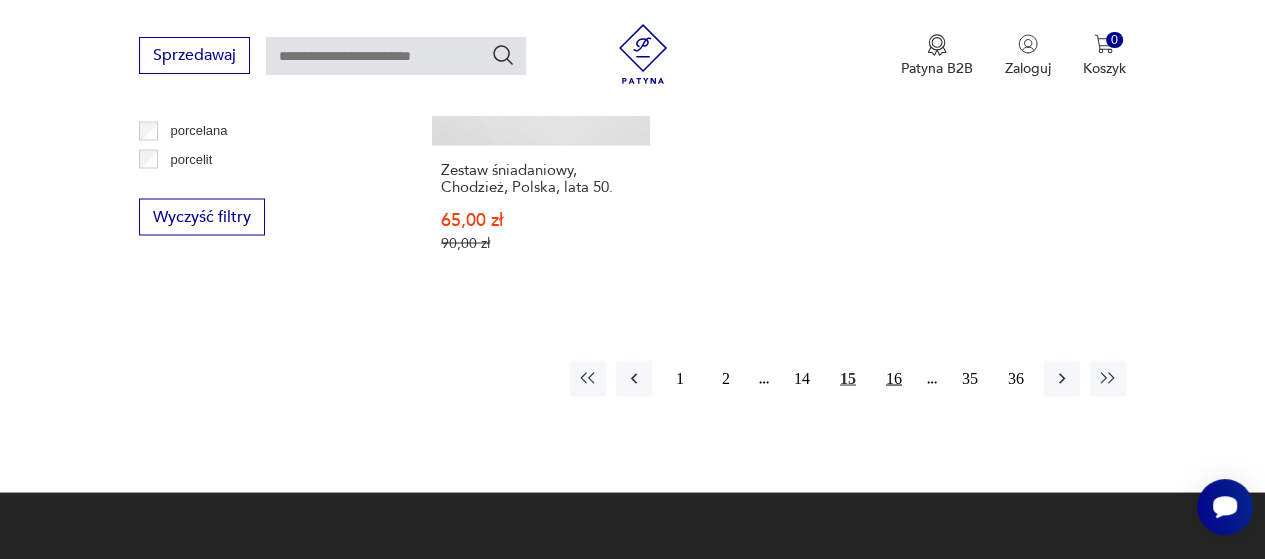 click on "16" at bounding box center [894, 378] 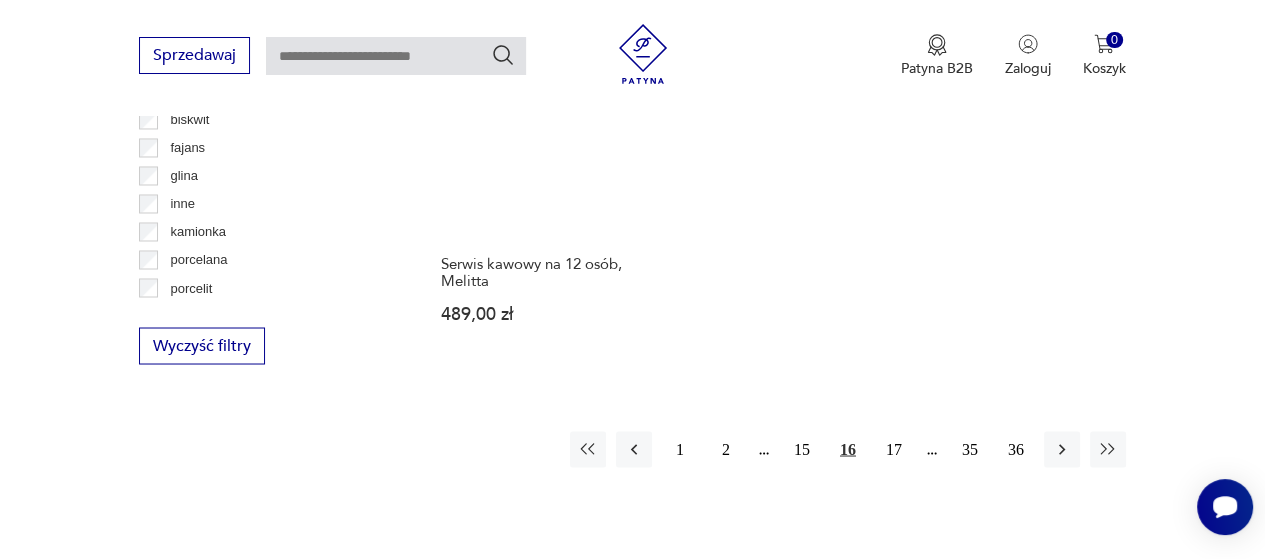 scroll, scrollTop: 2898, scrollLeft: 0, axis: vertical 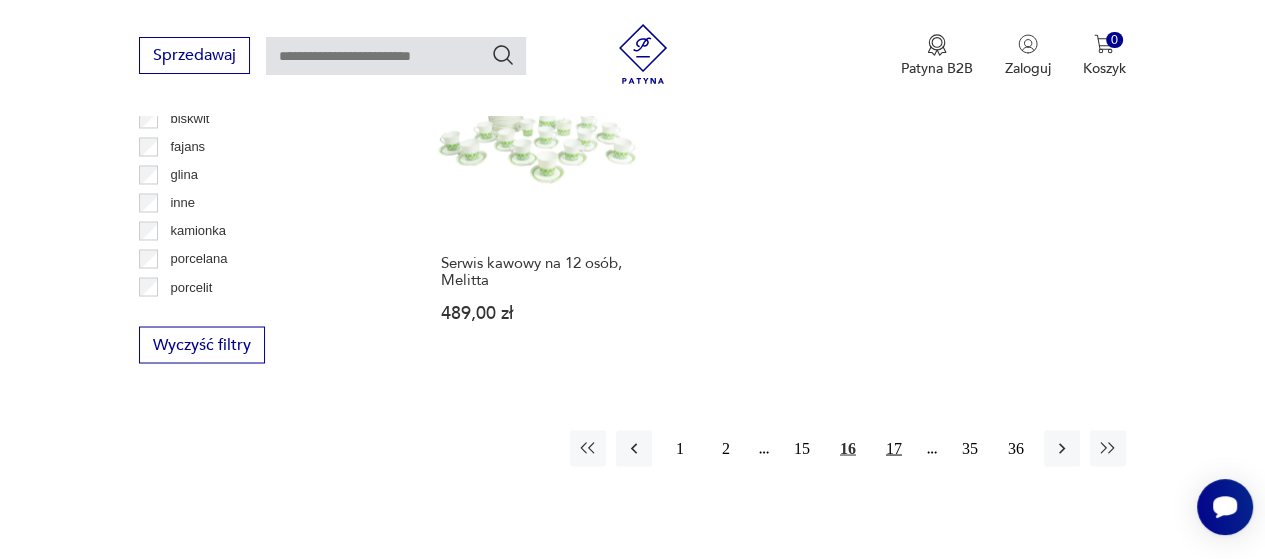 click on "17" at bounding box center (894, 448) 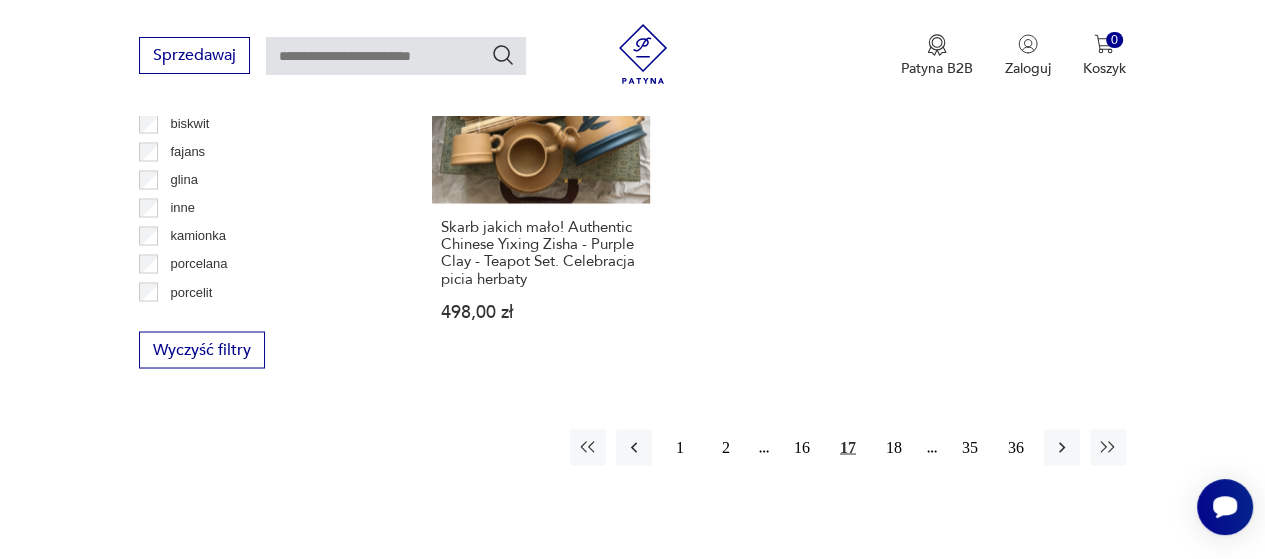 scroll, scrollTop: 2894, scrollLeft: 0, axis: vertical 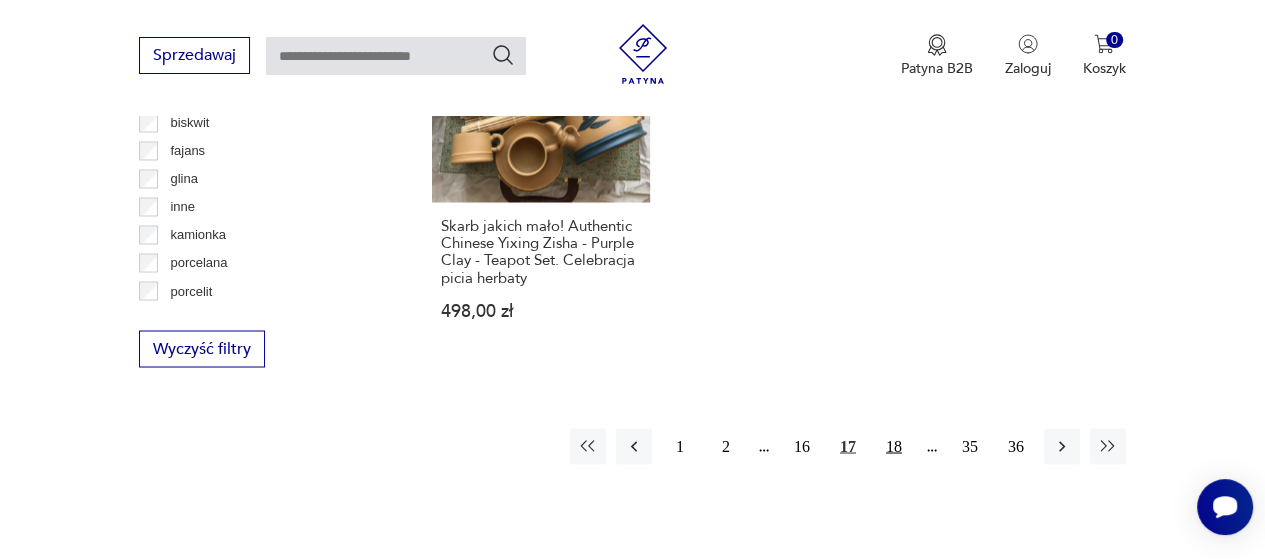 click on "18" at bounding box center [894, 446] 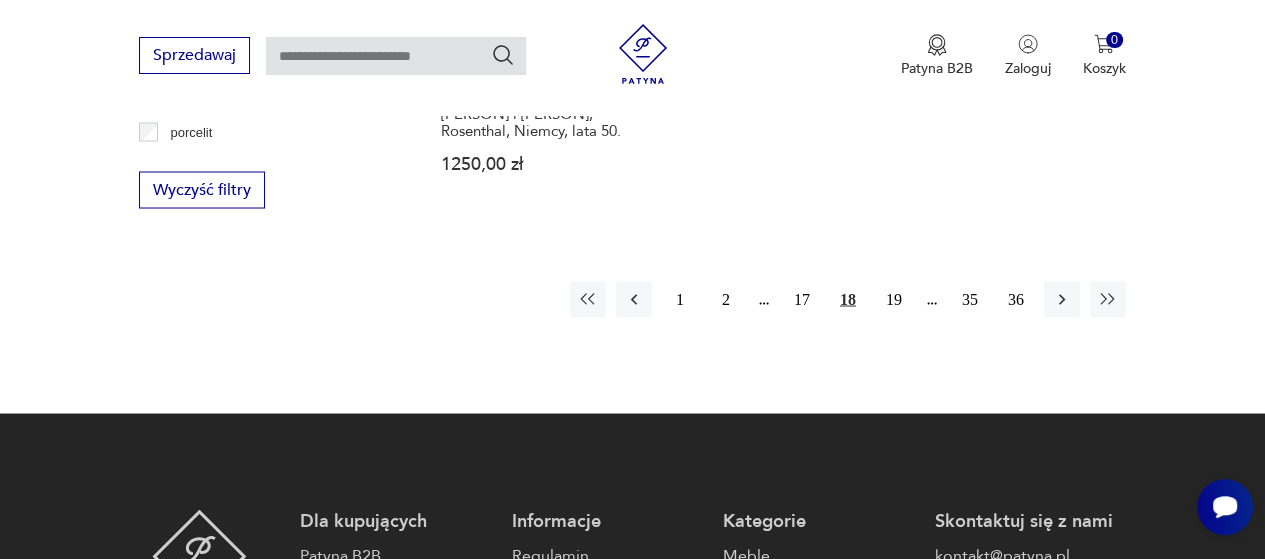 scroll, scrollTop: 3054, scrollLeft: 0, axis: vertical 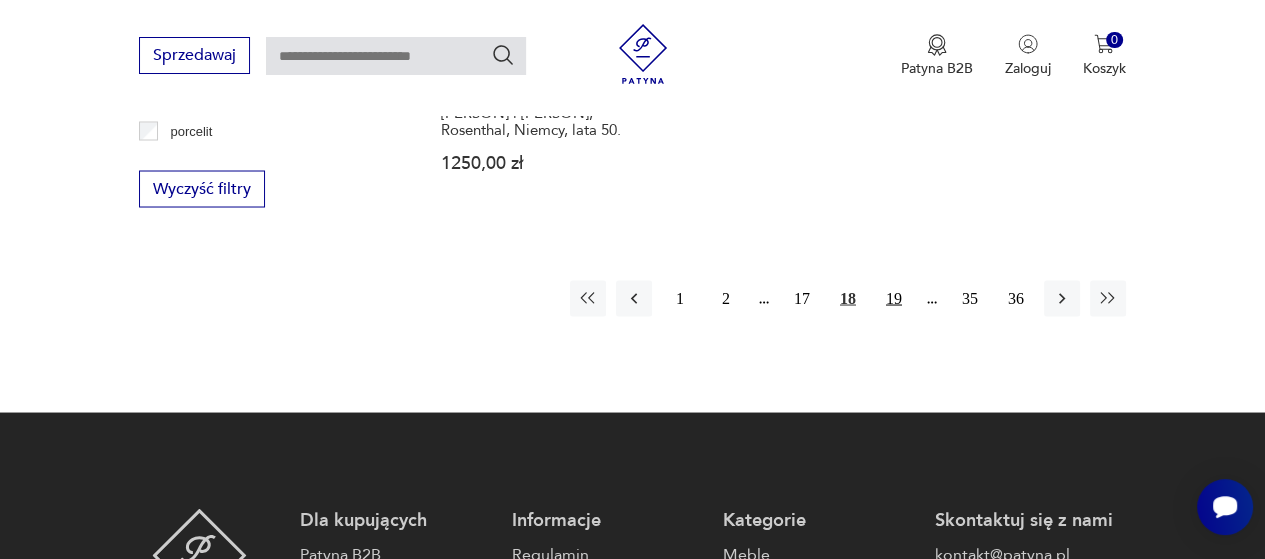 click on "19" at bounding box center (894, 298) 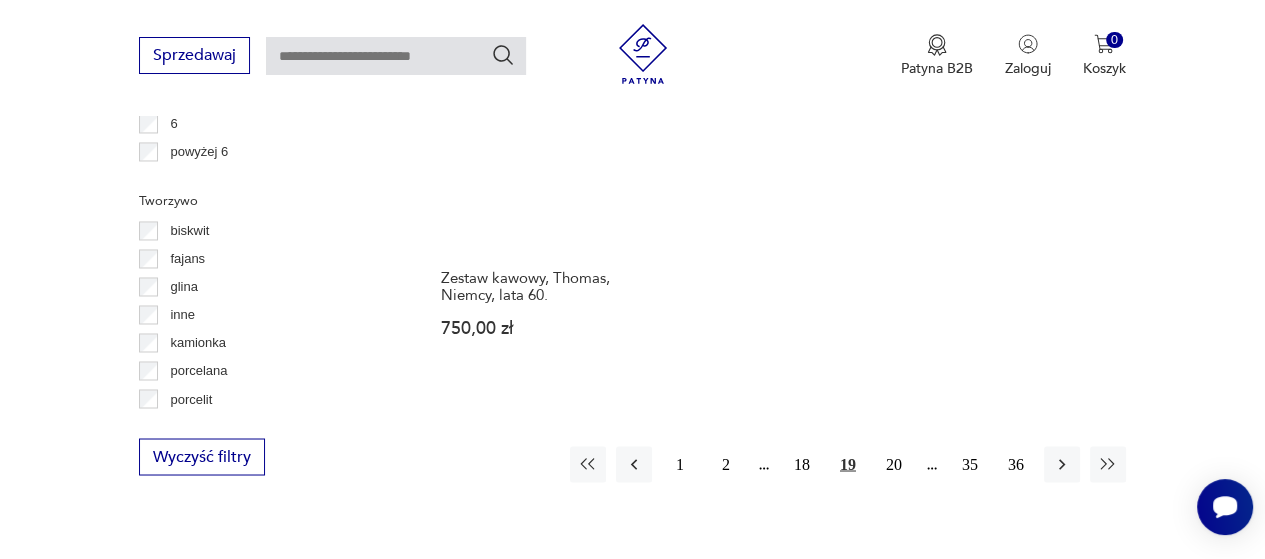 scroll, scrollTop: 2788, scrollLeft: 0, axis: vertical 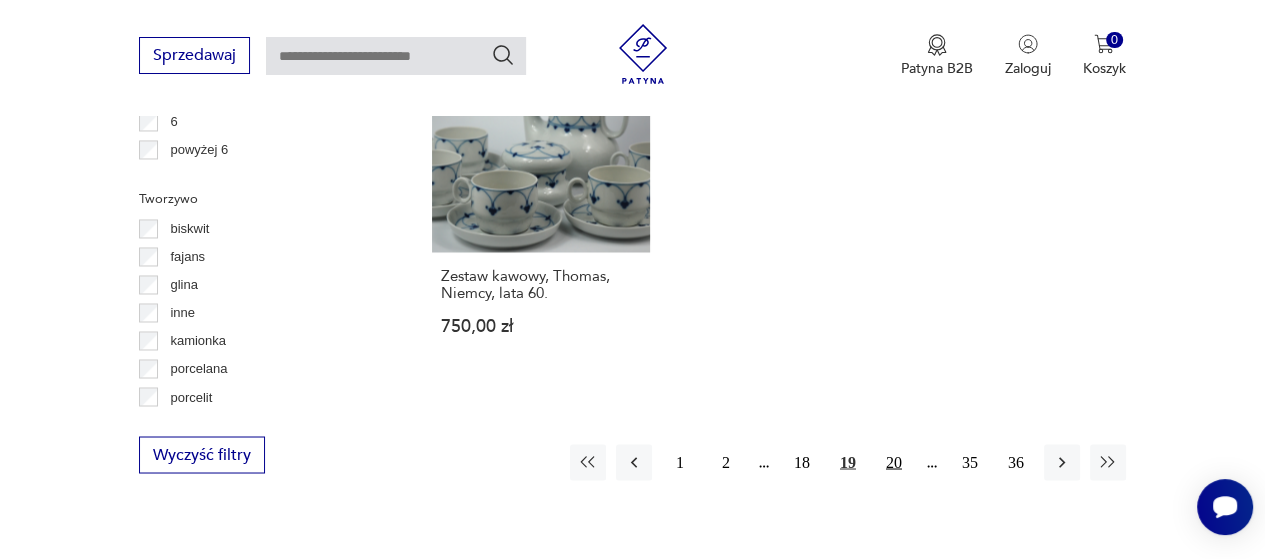 click on "20" at bounding box center [894, 462] 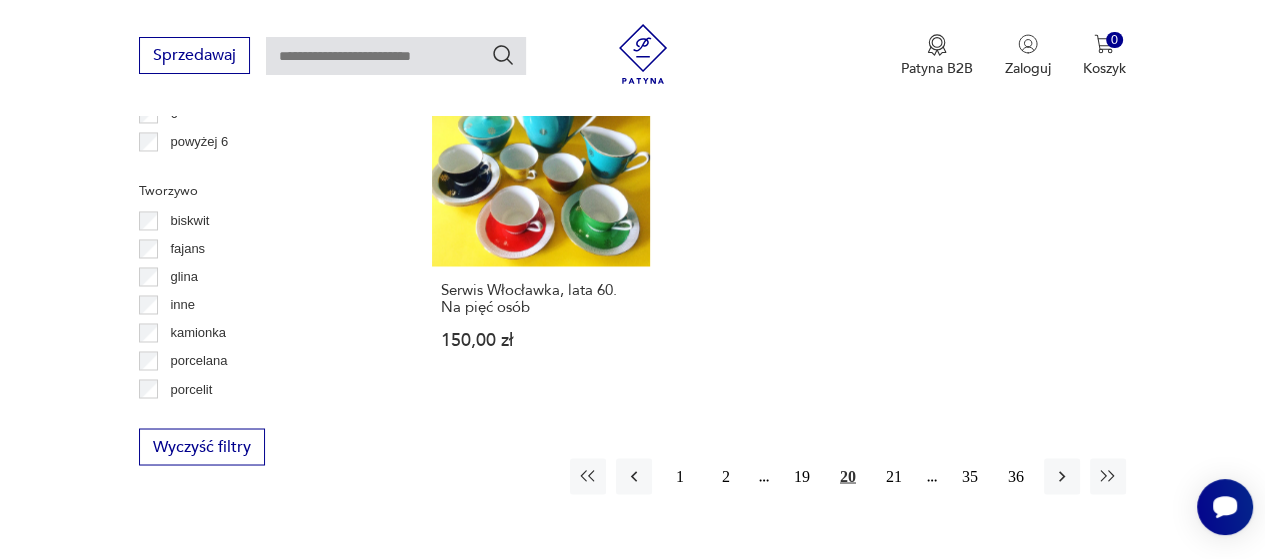 scroll, scrollTop: 2797, scrollLeft: 0, axis: vertical 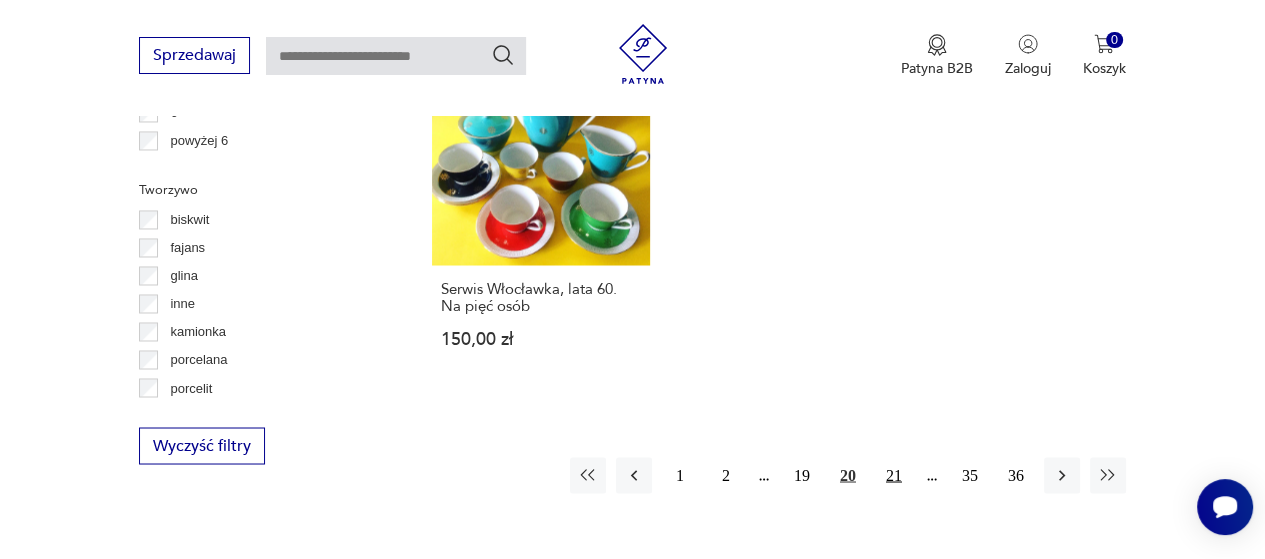 click on "21" at bounding box center (894, 475) 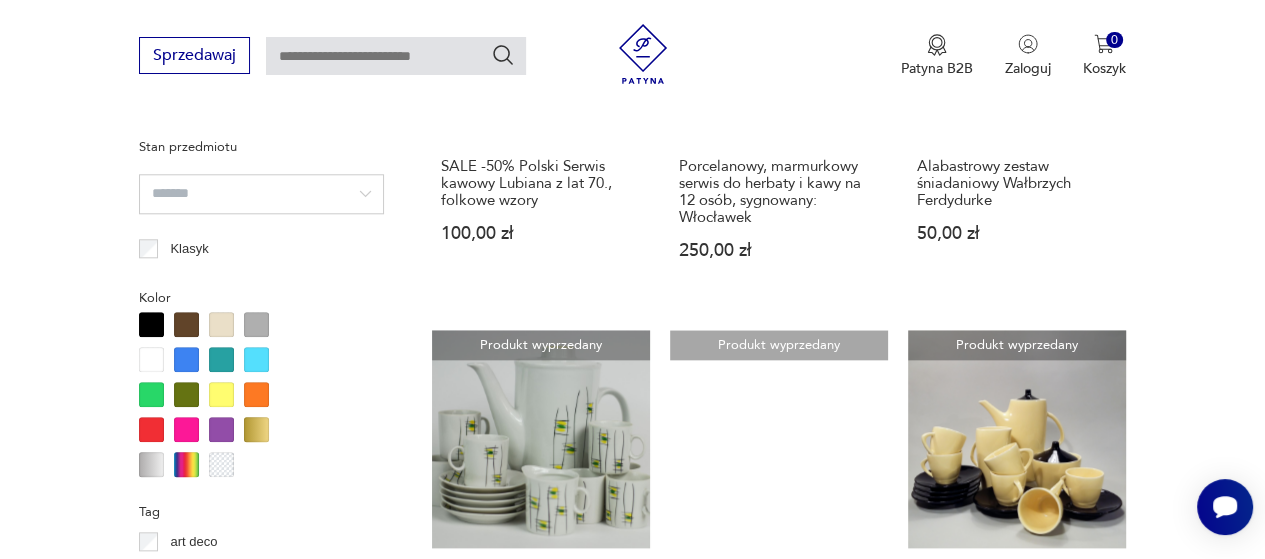 scroll, scrollTop: 1808, scrollLeft: 0, axis: vertical 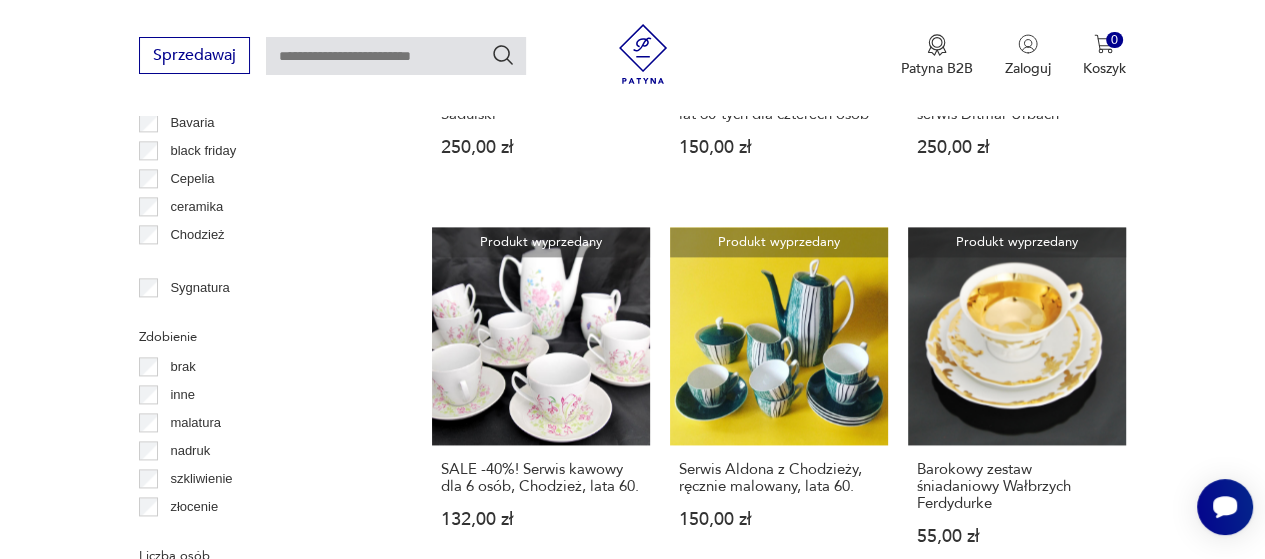 click on "Filtruj produkty Cena MIN MAX OK Promocja Datowanie OK Kraj pochodzenia Polska ( 281 ) Niemcy ( 119 ) Czechosłowacja ( 17 ) Francja ( 7 ) Dania ( 4 ) Włochy ( 4 ) Wielka Brytania ( 3 ) Bułgaria ( 2 ) Producent Projektant Typ deserowy do herbaty do kawy do zimnych napojów obiadowy śniadaniowy Stan przedmiotu Klasyk Kolor Tag art deco Bauhaus Bavaria black friday Cepelia ceramika Chodzież Ćmielów Sygnatura Zdobienie brak inne malatura nadruk szkliwienie złocenie Liczba osób 2 3 4 5 6 powyżej 6 Tworzywo biskwit fajans glina inne kamionka porcelana porcelit szkło tworzywo sztuczne Wyczyść filtry Znaleziono 565 produktów Filtruj Sortuj według daty dodania Sortuj według daty dodania Produkt wyprzedany BULIONÓWKI! 30,00 zł Produkt wyprzedany zestaw 6 kubeczków + dzbanuszek z Mirostowic 80,00 zł Produkt wyprzedany Elegancki serwis kawowy Chodzieży - elementy 90,00 zł Produkt wyprzedany Serwis kawowy z Ćmielowa. 170,00 zł Produkt wyprzedany 120,00 zł Produkt wyprzedany 1 2 20" at bounding box center (632, -103) 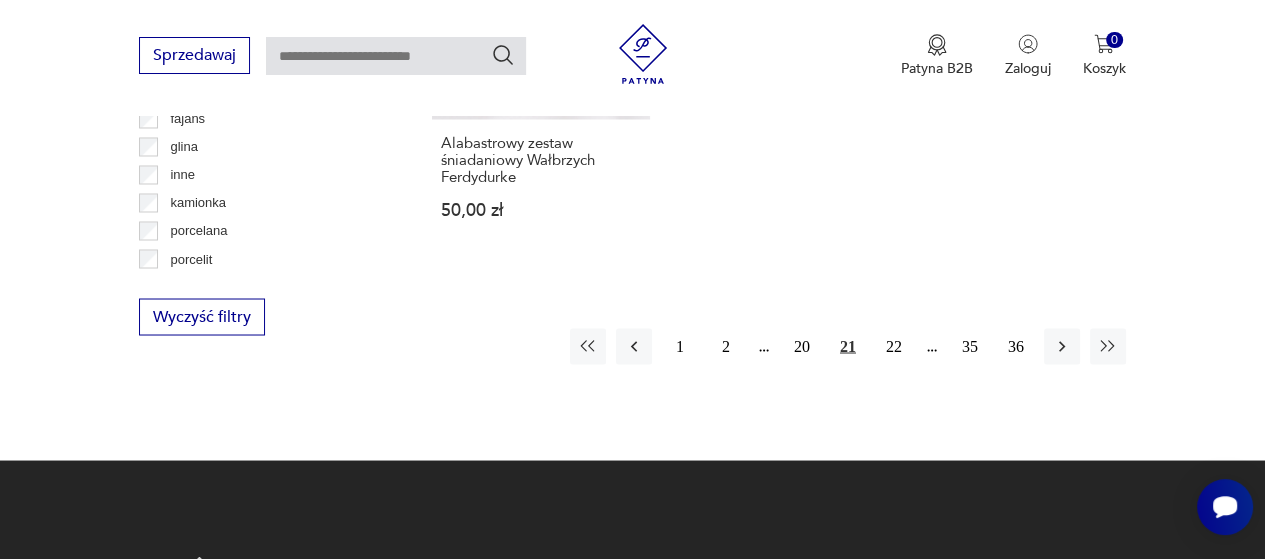 scroll, scrollTop: 2928, scrollLeft: 0, axis: vertical 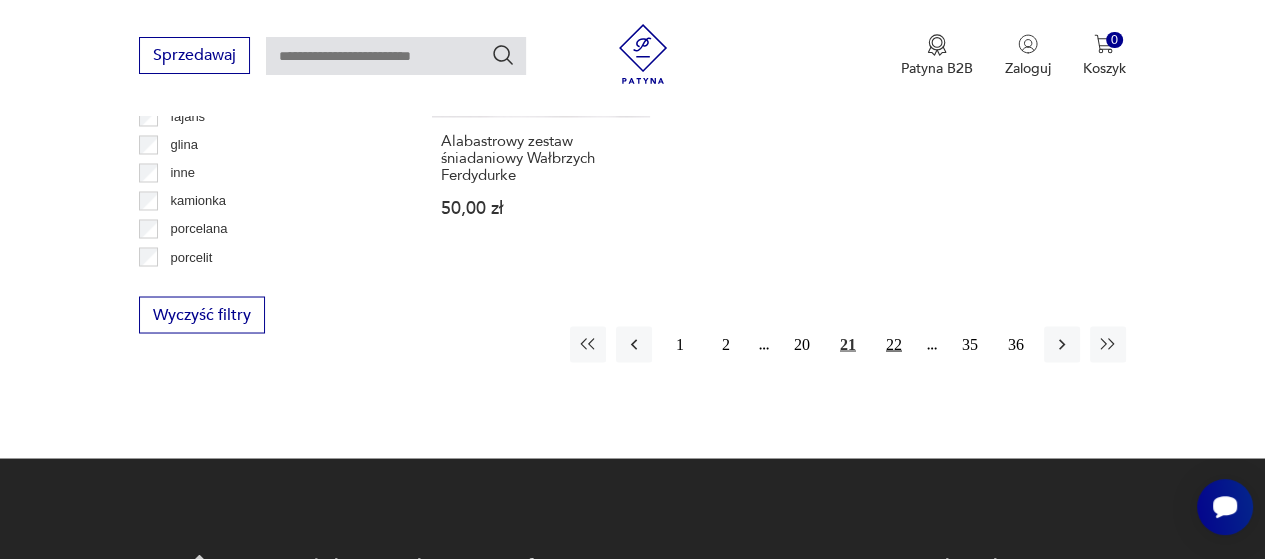 click on "22" at bounding box center [894, 344] 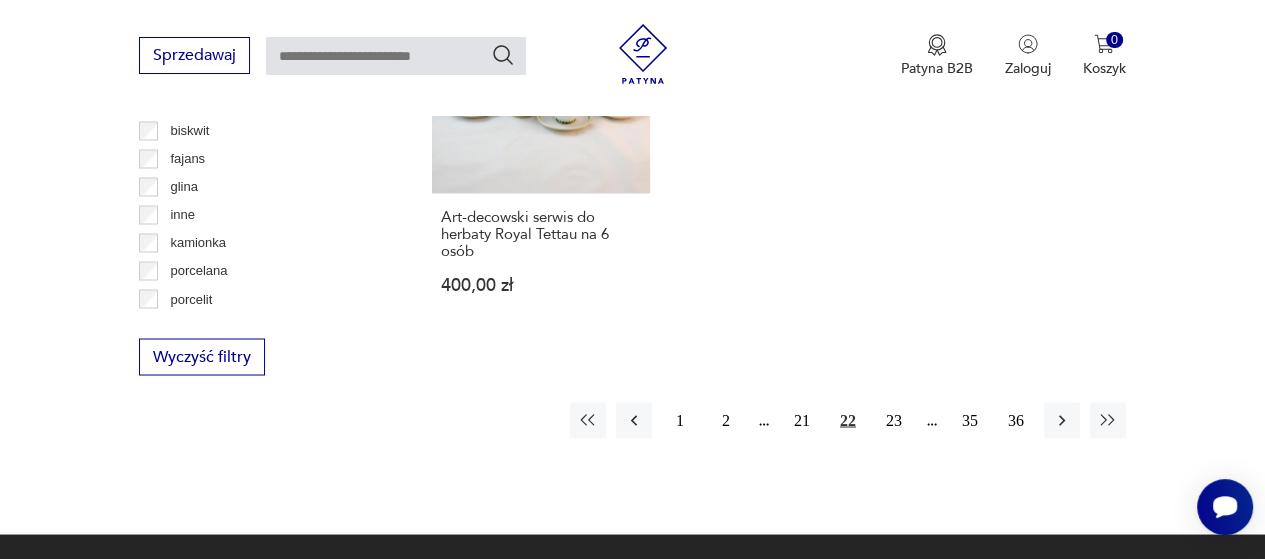scroll, scrollTop: 2894, scrollLeft: 0, axis: vertical 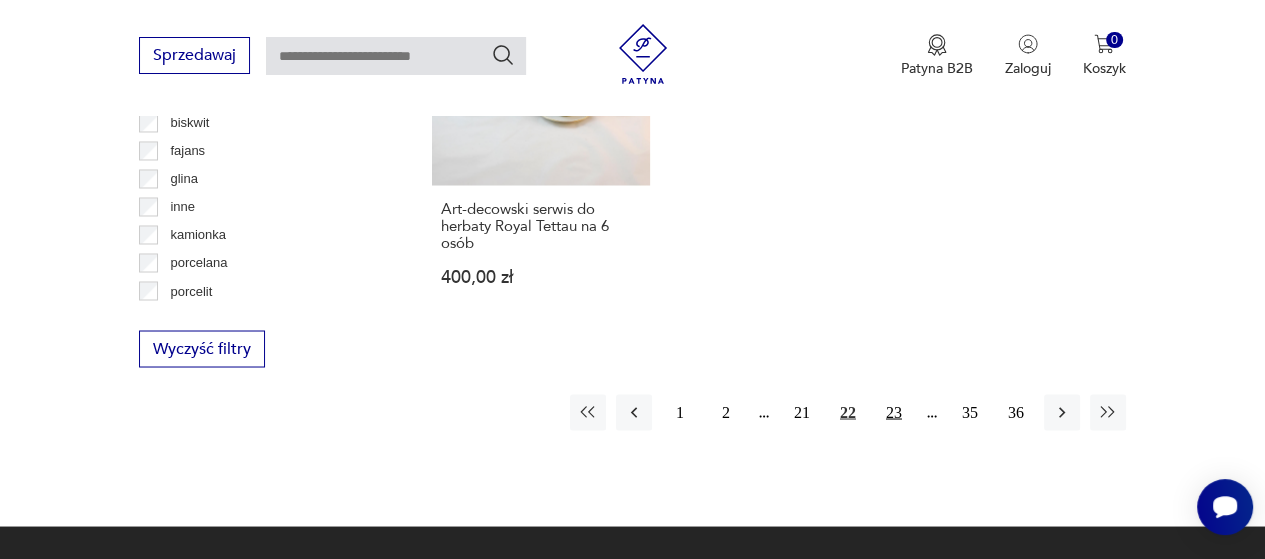 click on "23" at bounding box center [894, 412] 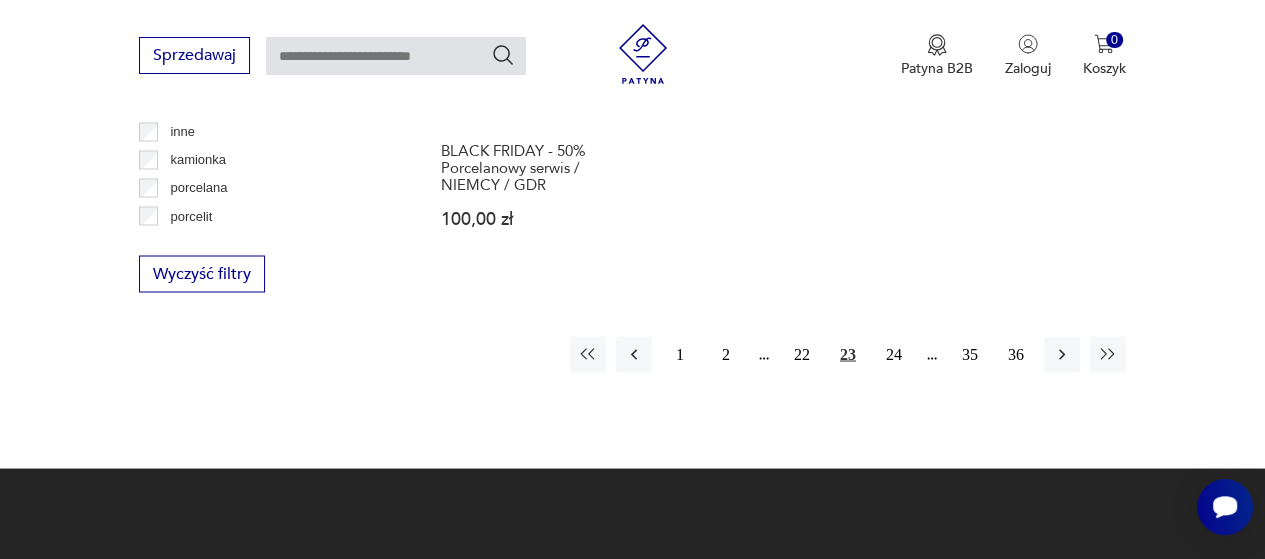 scroll, scrollTop: 2971, scrollLeft: 0, axis: vertical 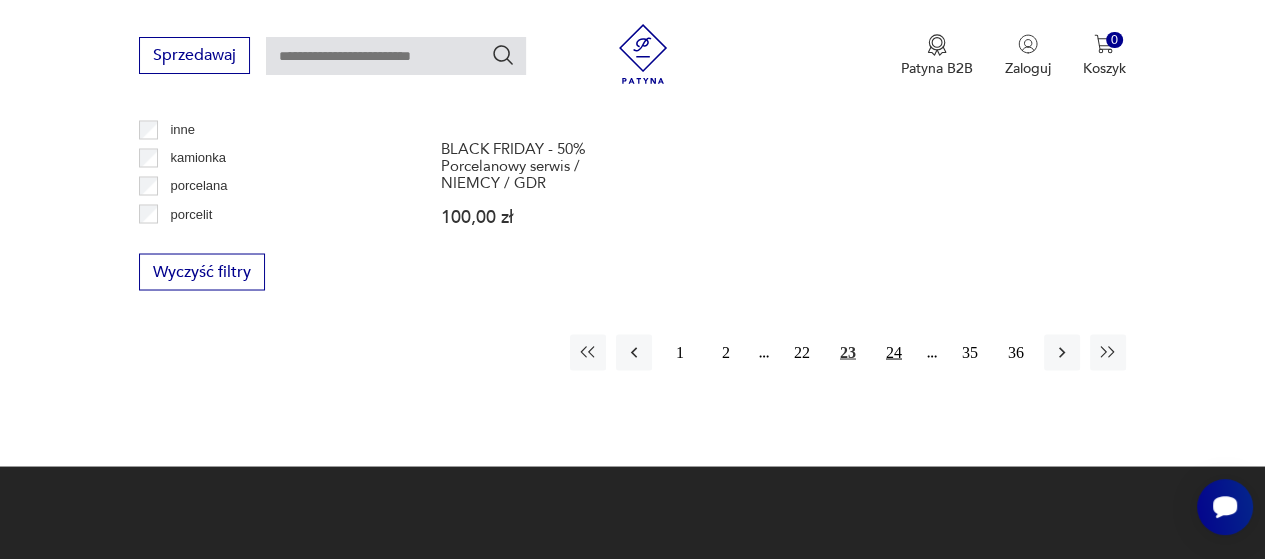click on "24" at bounding box center (894, 352) 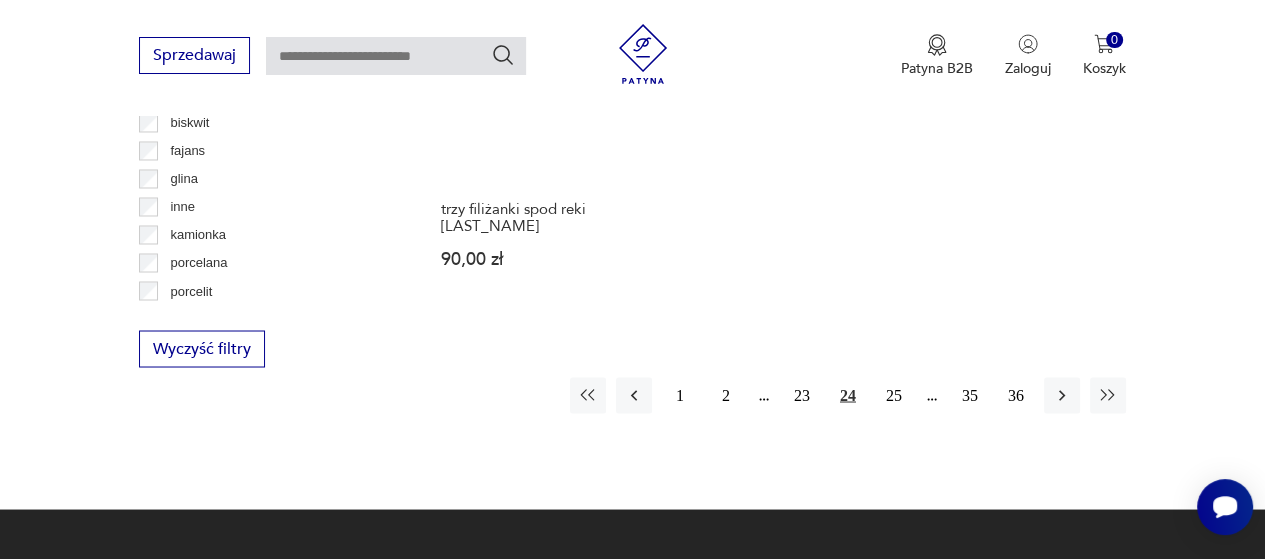 scroll, scrollTop: 2904, scrollLeft: 0, axis: vertical 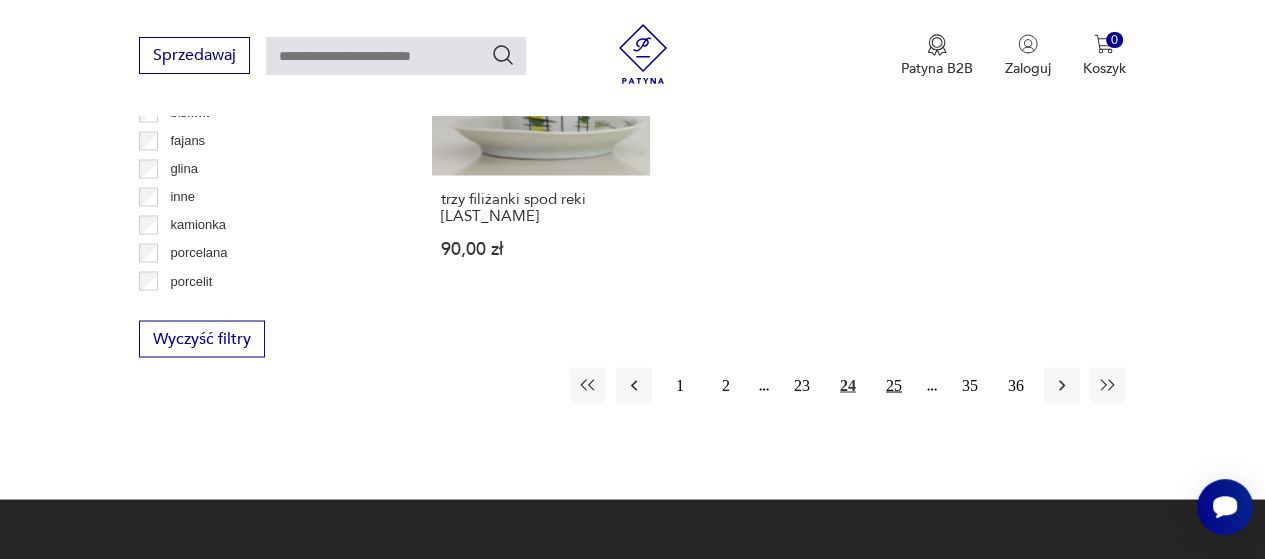 click on "25" at bounding box center [894, 385] 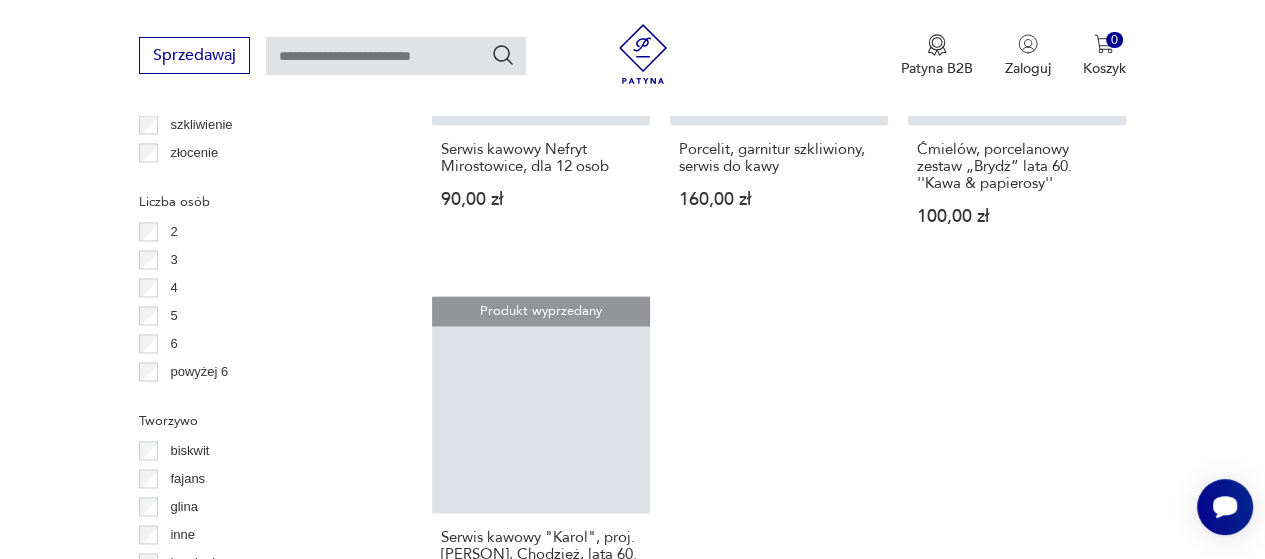 scroll, scrollTop: 530, scrollLeft: 0, axis: vertical 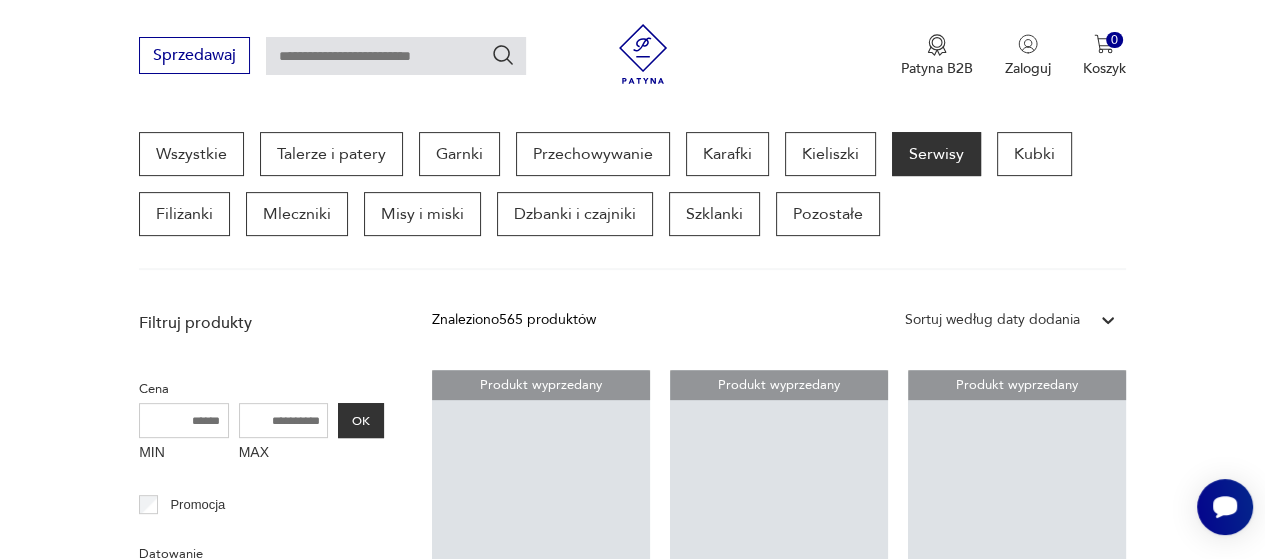 click on "Filtruj produkty Cena MIN MAX OK Promocja Datowanie OK Kraj pochodzenia Polska  ( 281 ) Niemcy  ( 119 ) Czechosłowacja  ( 17 ) Francja  ( 7 ) Dania  ( 4 ) Włochy  ( 4 ) Wielka Brytania  ( 3 ) Bułgaria  ( 2 ) Producent Projektant Typ deserowy do herbaty do kawy do zimnych napojów obiadowy śniadaniowy Stan przedmiotu Klasyk Kolor Tag art deco Bauhaus Bavaria black friday Cepelia ceramika Chodzież Ćmielów Sygnatura Zdobienie brak inne malatura nadruk szkliwienie złocenie Liczba osób 2 3 4 5 6 powyżej 6 Tworzywo biskwit fajans glina inne kamionka porcelana porcelit szkło tworzywo sztuczne Wyczyść filtry Znaleziono  565   produktów Filtruj Sortuj według daty dodania Sortuj według daty dodania Produkt wyprzedany SALE - 25%, DARMOWA DOSTAWA Elegancki serwis do kawy, Chodzież, lata 60. 198,00 zł Produkt wyprzedany Serwis kawowo-deserowy „Iza”, proj. J. Wrzesień, porcelit Chodzież, lata 50. 520,00 zł Produkt wyprzedany Serwis herbaciany 100,00 zł Produkt wyprzedany 70,00 zł 250,00 zł" at bounding box center [632, 1587] 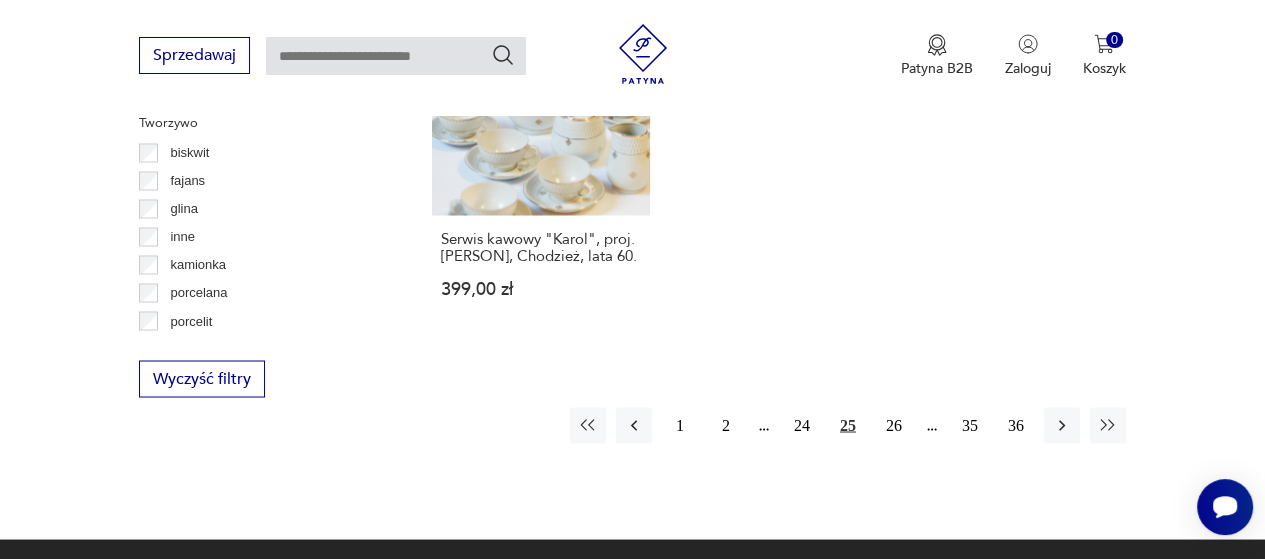 scroll, scrollTop: 2865, scrollLeft: 0, axis: vertical 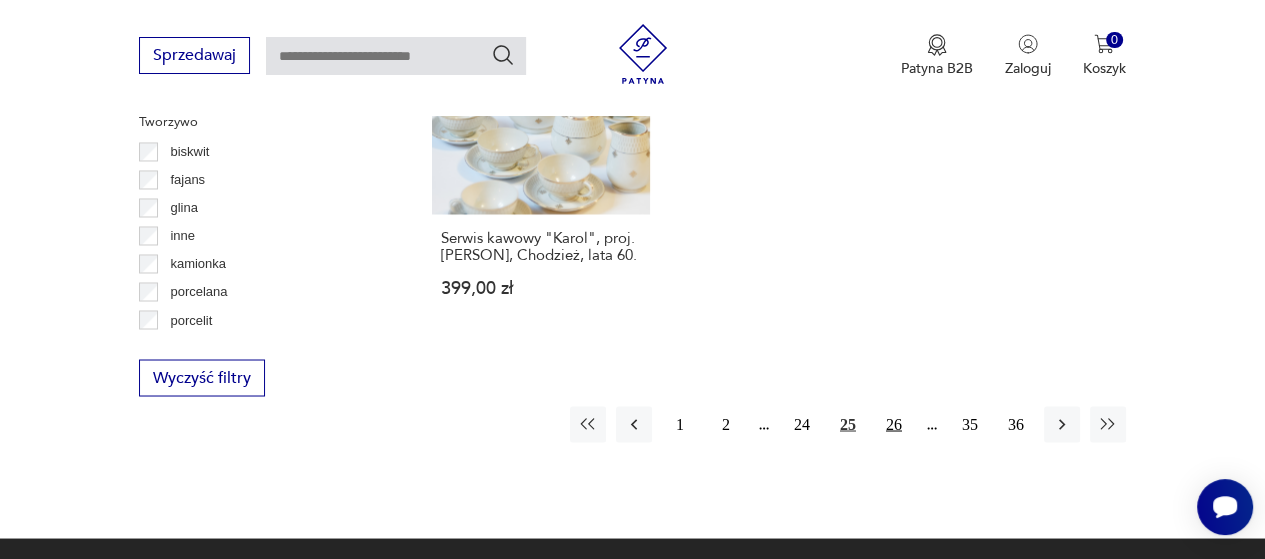 click on "26" at bounding box center [894, 424] 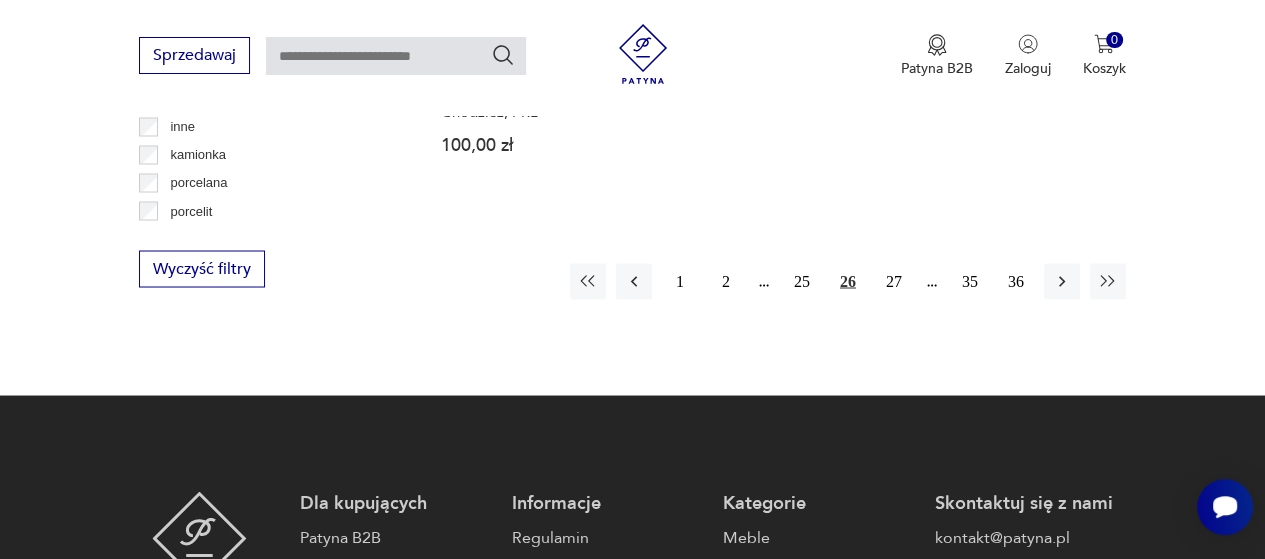 scroll, scrollTop: 2974, scrollLeft: 0, axis: vertical 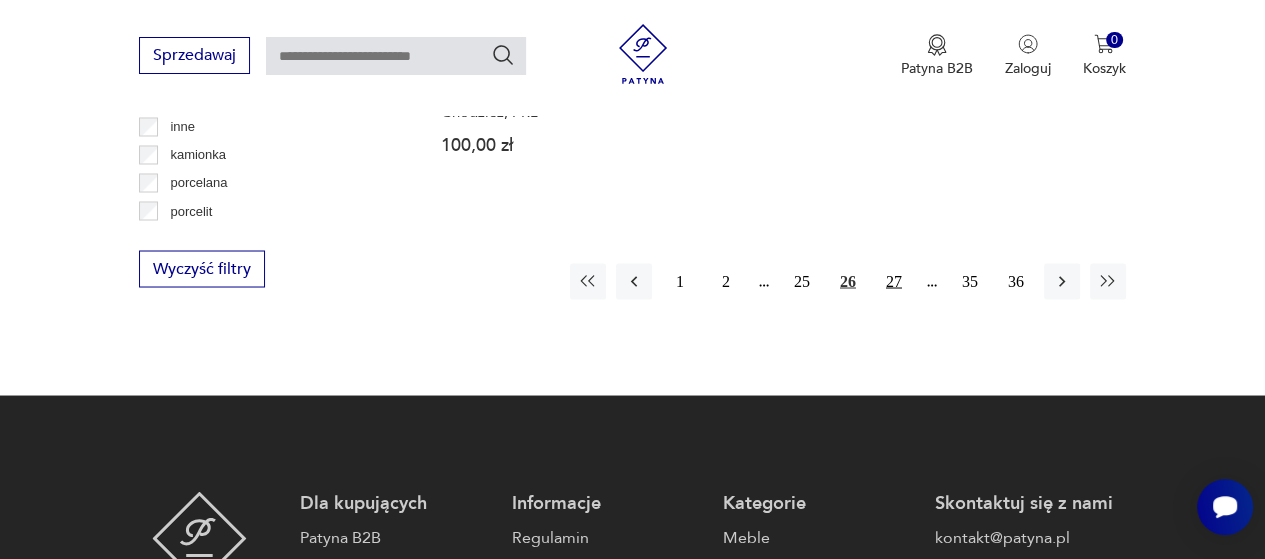click on "27" at bounding box center [894, 281] 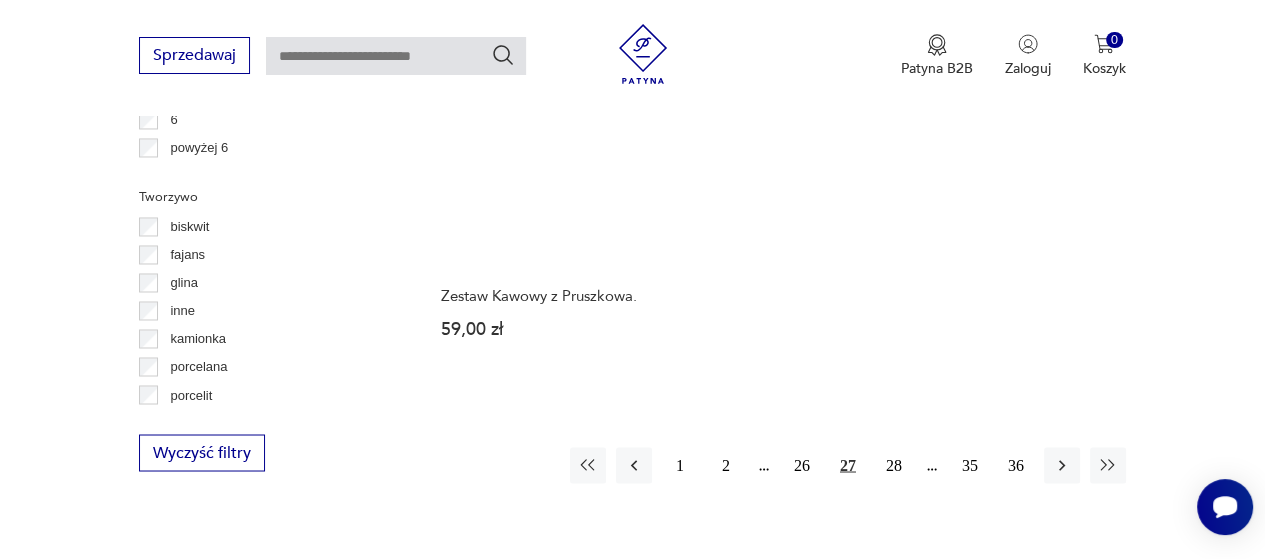 scroll, scrollTop: 2804, scrollLeft: 0, axis: vertical 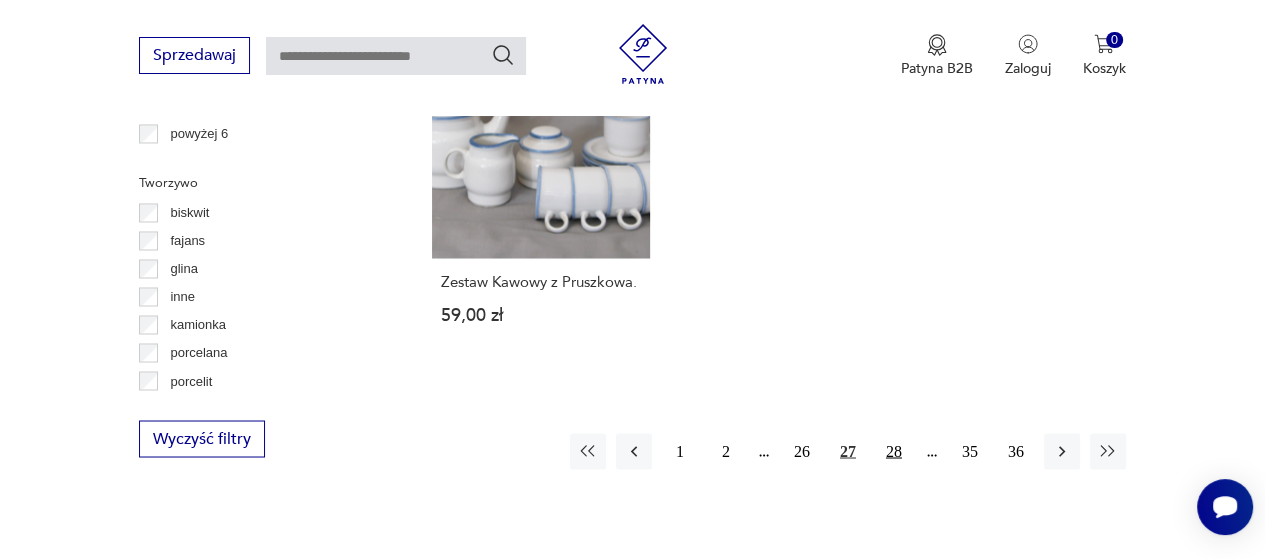 click on "28" at bounding box center [894, 451] 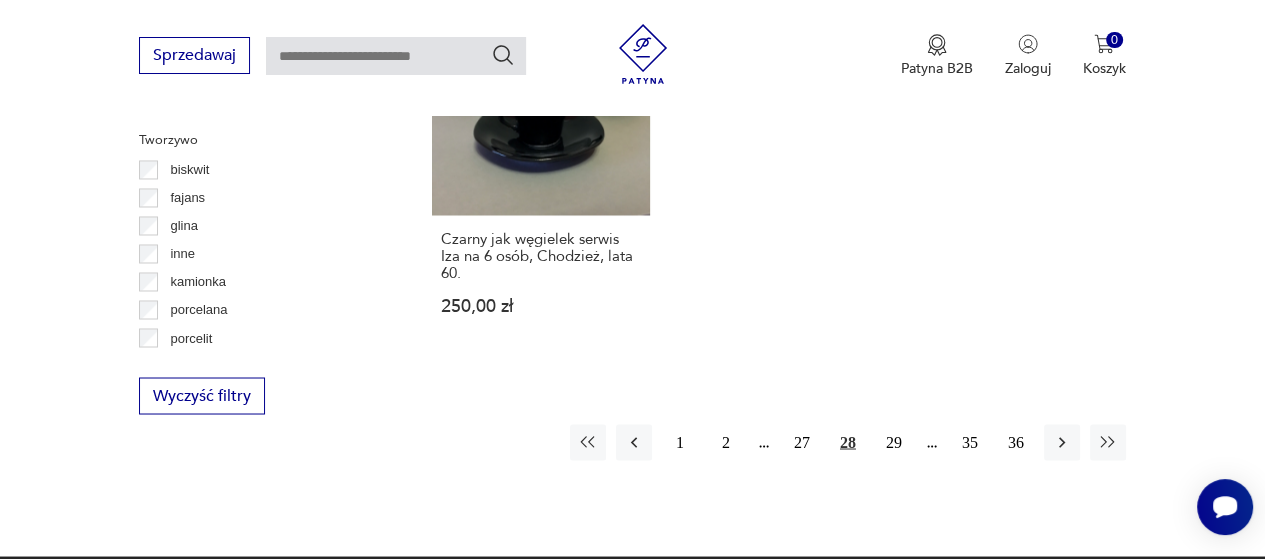 scroll, scrollTop: 2849, scrollLeft: 0, axis: vertical 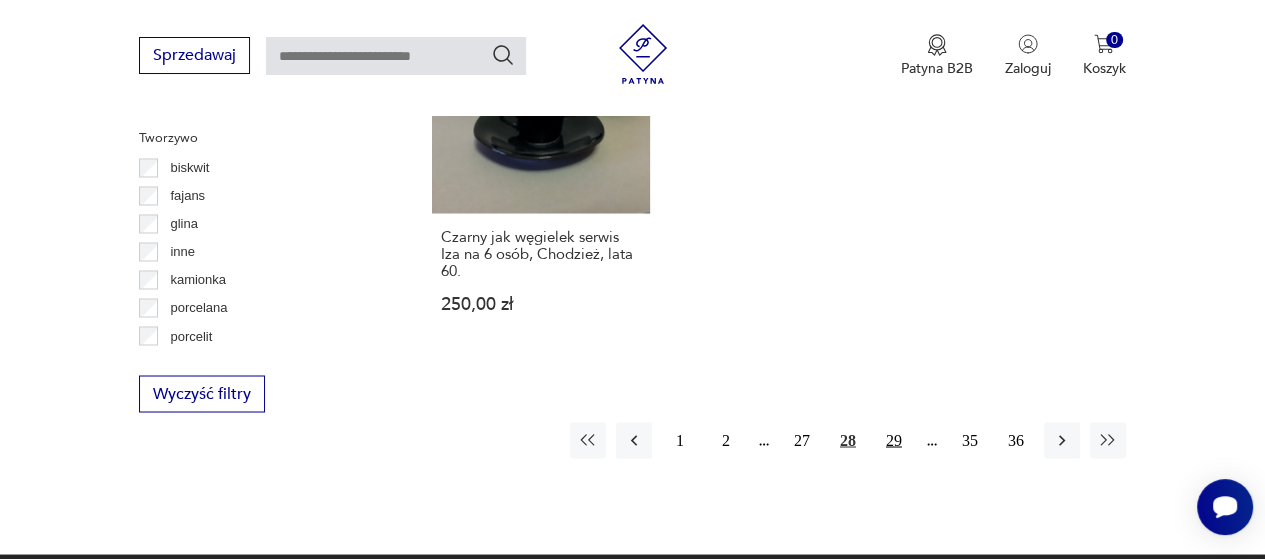 click on "29" at bounding box center (894, 440) 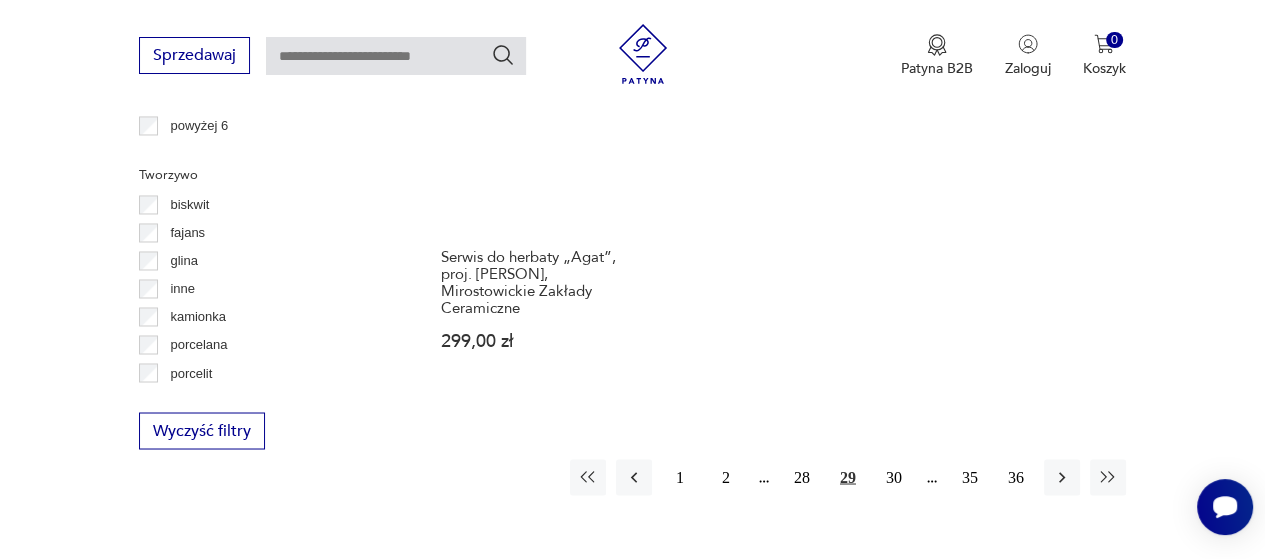 scroll, scrollTop: 2814, scrollLeft: 0, axis: vertical 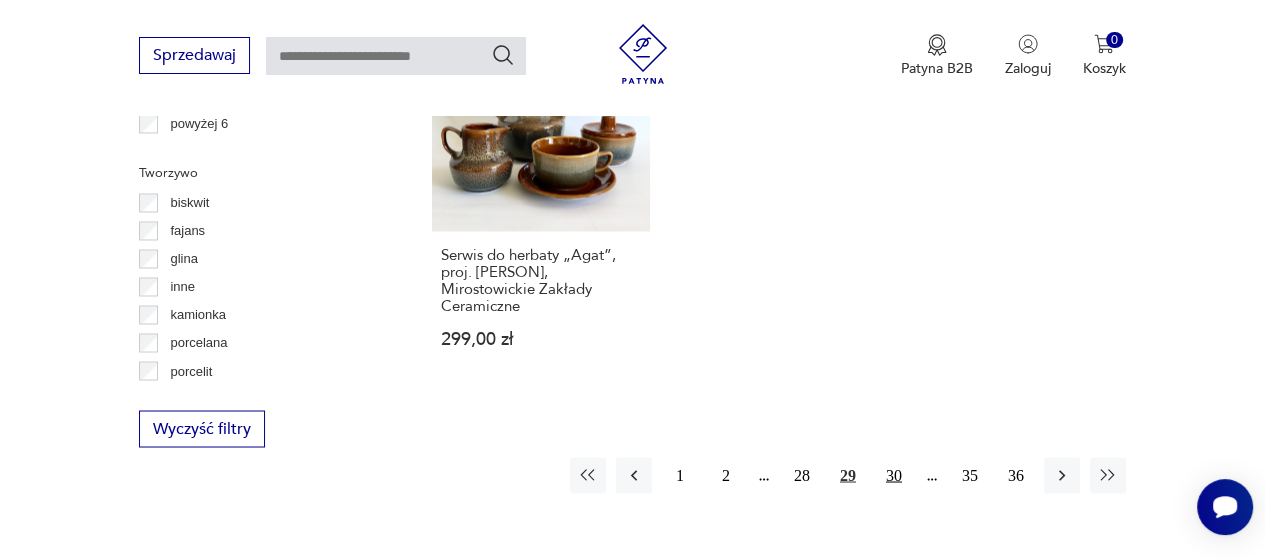 click on "30" at bounding box center [894, 475] 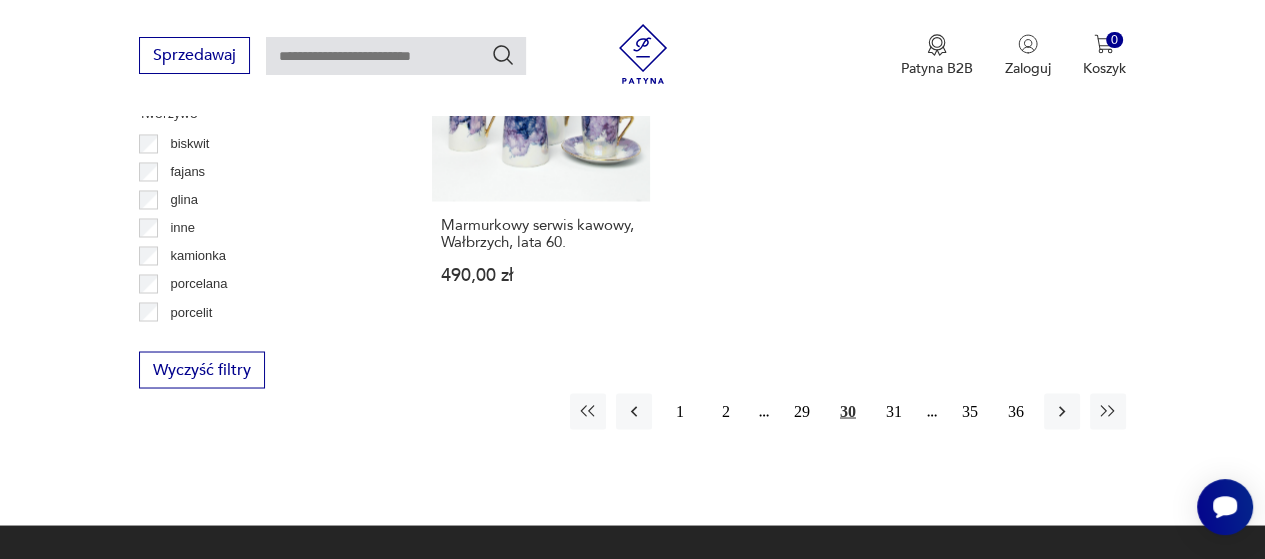 scroll, scrollTop: 2875, scrollLeft: 0, axis: vertical 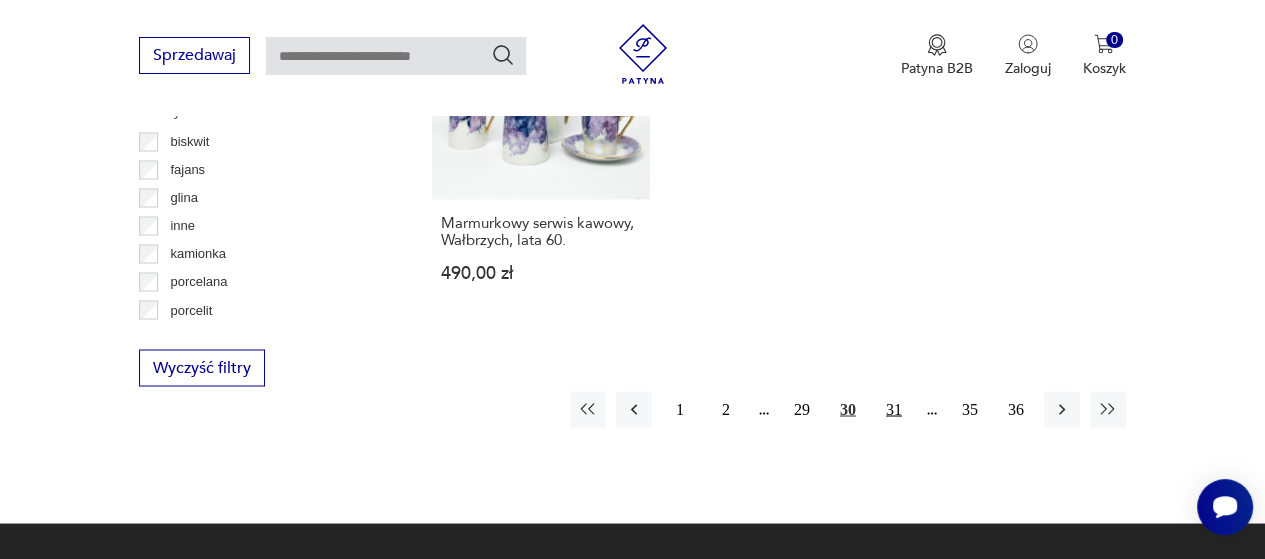 click on "31" at bounding box center [894, 409] 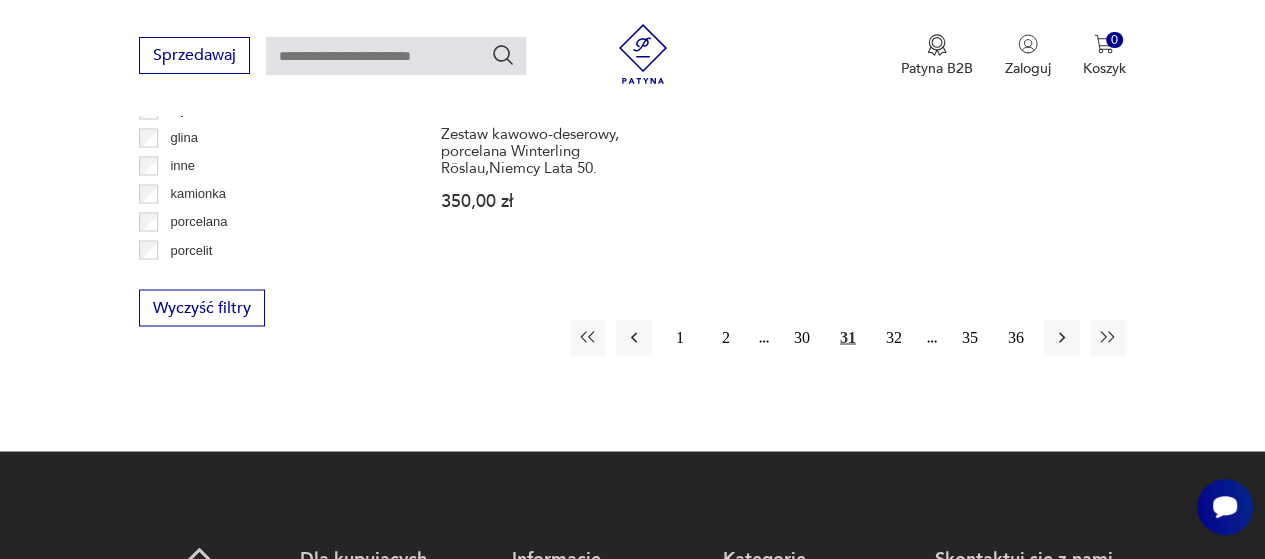 scroll, scrollTop: 2936, scrollLeft: 0, axis: vertical 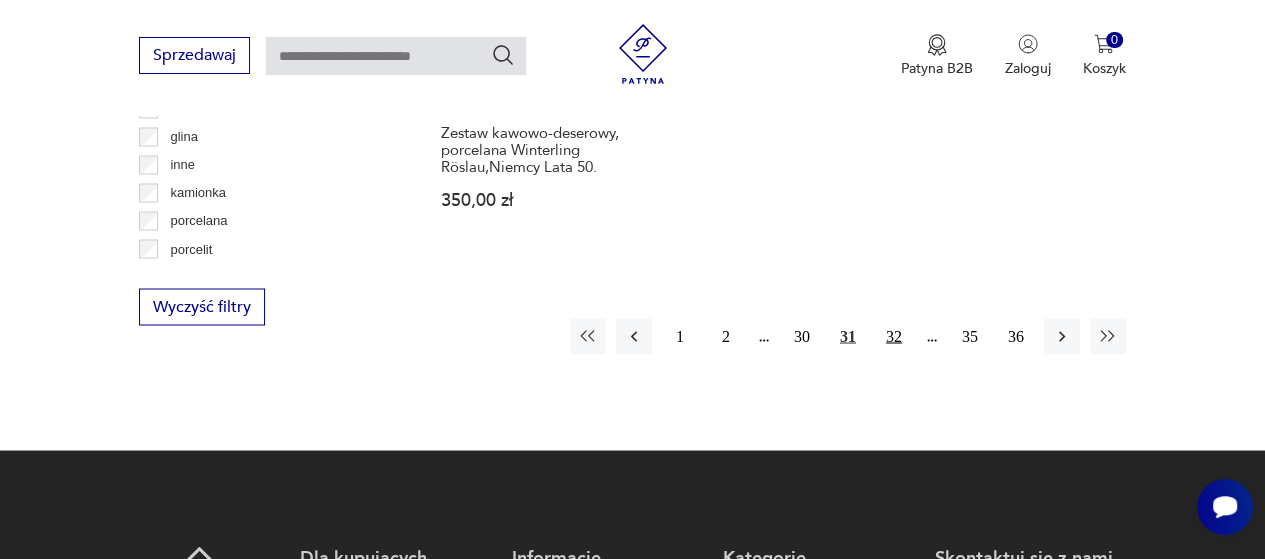 click on "32" at bounding box center (894, 336) 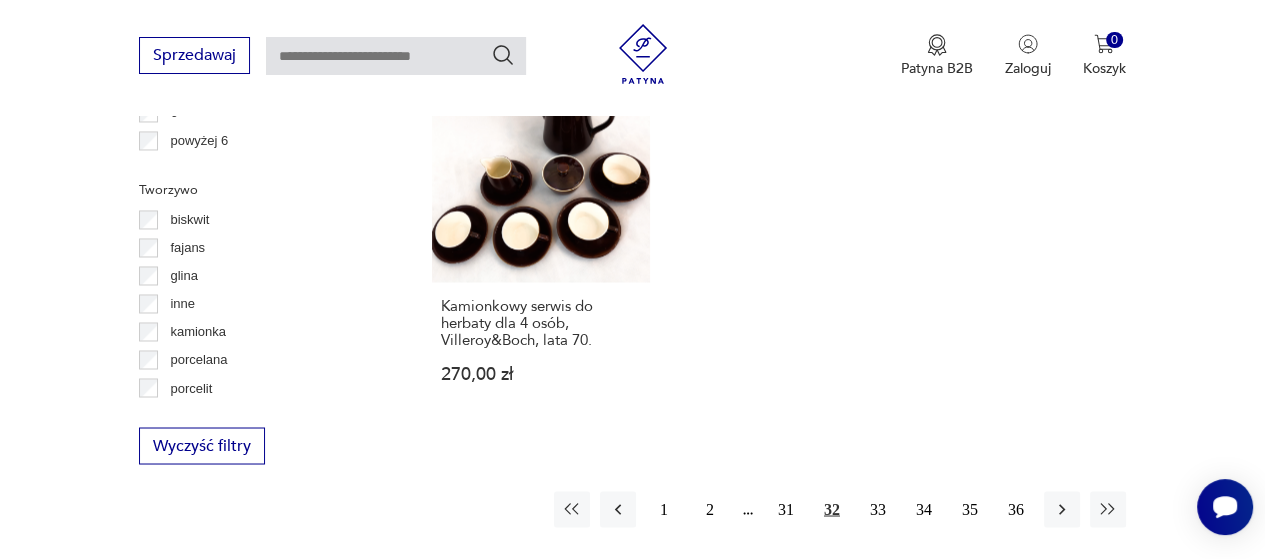 scroll, scrollTop: 2798, scrollLeft: 0, axis: vertical 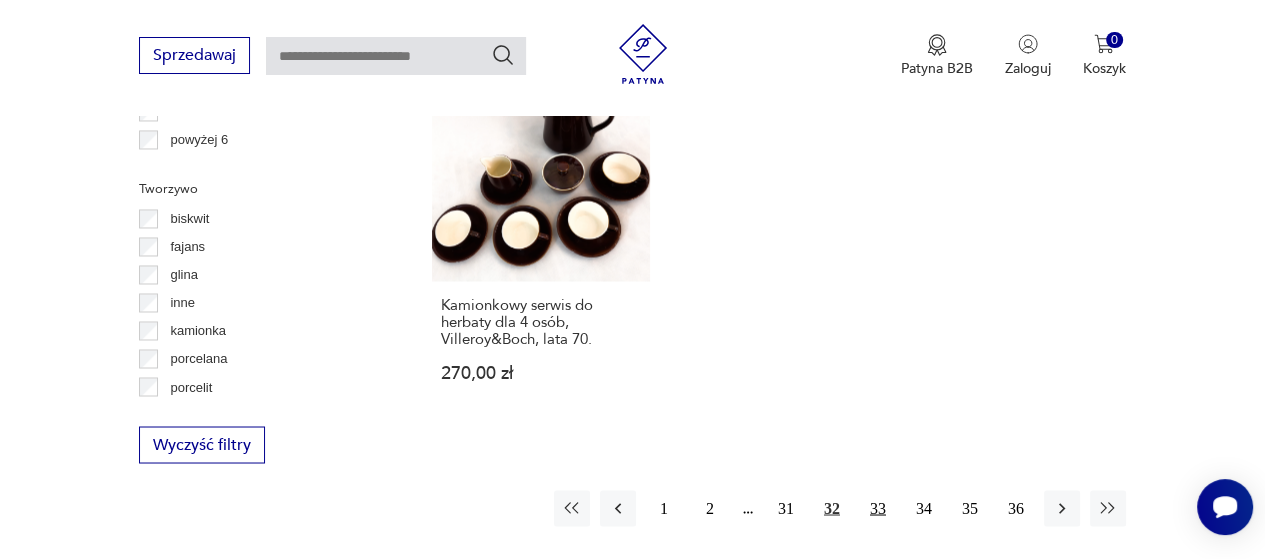 click on "33" at bounding box center (878, 508) 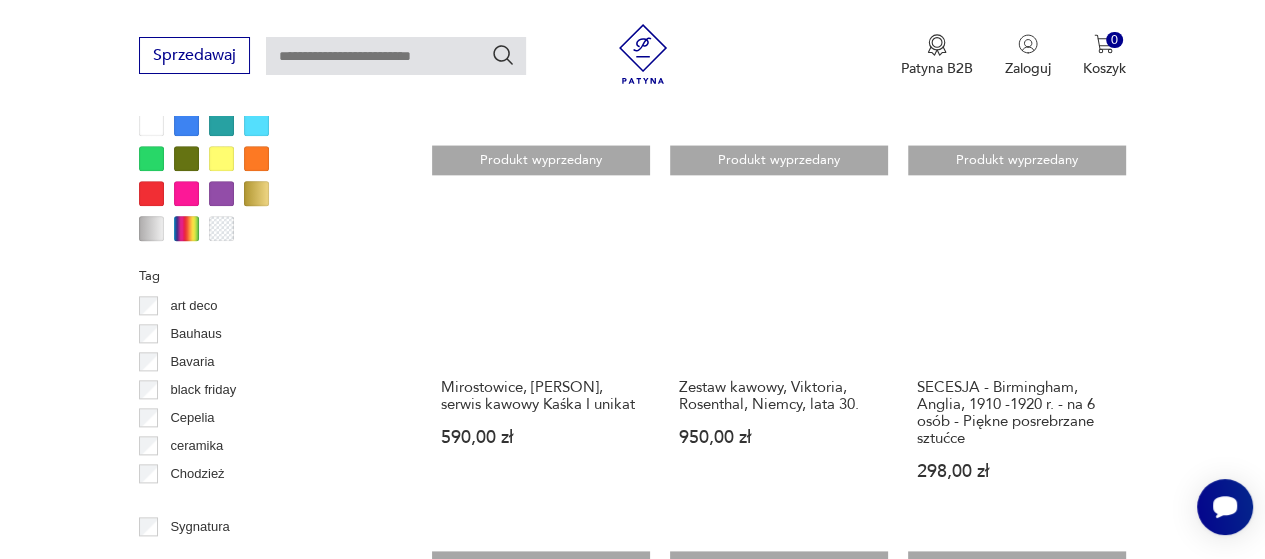 scroll, scrollTop: 1996, scrollLeft: 0, axis: vertical 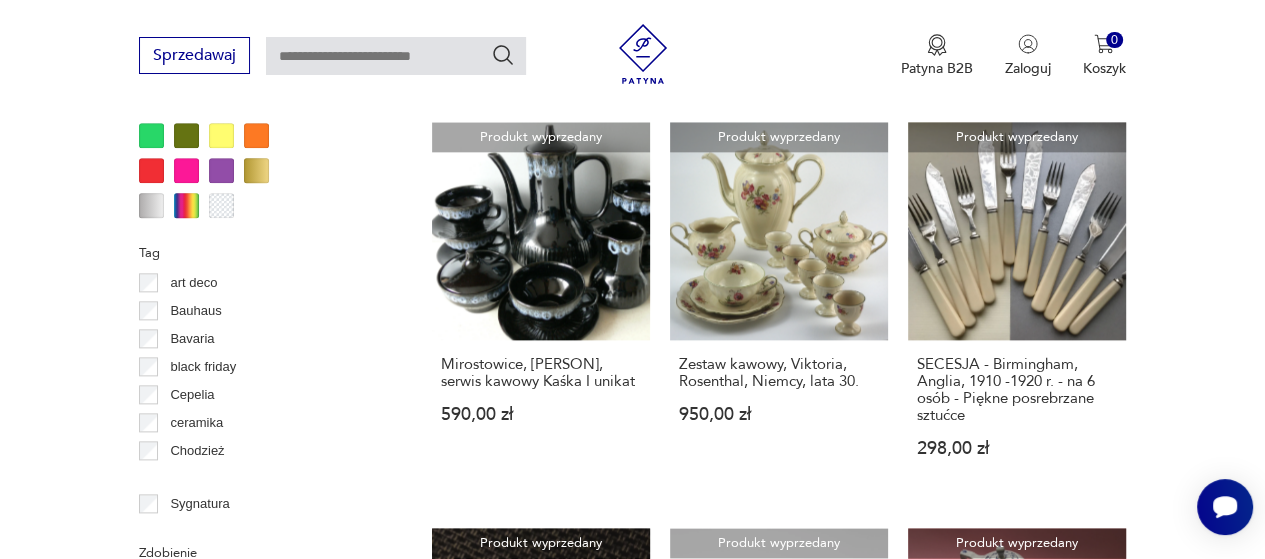 click on "Filtruj produkty Cena MIN MAX OK Promocja Datowanie OK Kraj pochodzenia Polska ( 281 ) Niemcy ( 119 ) Czechosłowacja ( 17 ) Francja ( 7 ) Dania ( 4 ) Włochy ( 4 ) Wielka Brytania ( 3 ) Bułgaria ( 2 ) Producent Projektant Typ deserowy do herbaty do kawy do zimnych napojów obiadowy śniadaniowy Stan przedmiotu Klasyk Kolor Tag art deco Bauhaus Bavaria black friday Cepelia ceramika Chodzież Ćmielów Sygnatura Zdobienie brak inne malatura nadruk szkliwienie złocenie Liczba osób 2 3 4 5 6 powyżej 6 Tworzywo biskwit fajans glina inne kamionka porcelana porcelit szkło tworzywo sztuczne Wyczyść filtry Znaleziono 565 produktów Filtruj Sortuj według daty dodania Sortuj według daty dodania Produkt wyprzedany Dzbanek, cukiernica i filiżanki z serwisu Nefryt, Mirostowice. Lata 60., PRL 120,00 zł Produkt wyprzedany Chodzież, Serwis kawa/herbata ELŻBIETA z ZPiP w Chodzieży. Złocony, 6 osób +zestaw deserowy 1350,00 zł Produkt wyprzedany Serwis dla dwojga Sylvan, baśnie dla dzieci 1 2 31" at bounding box center [632, 138] 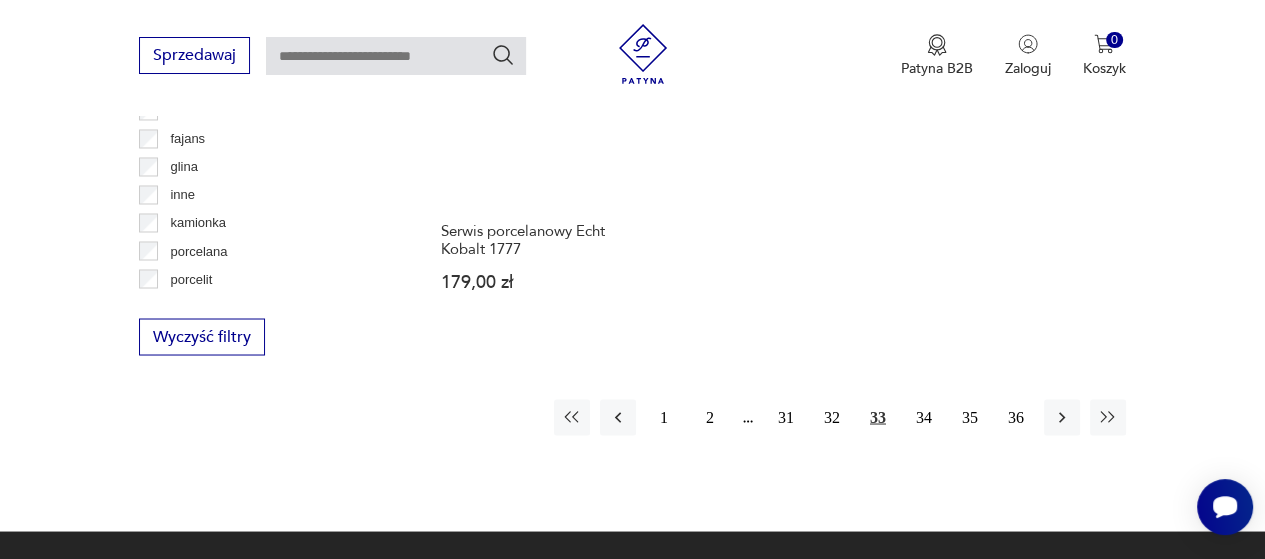 scroll, scrollTop: 2907, scrollLeft: 0, axis: vertical 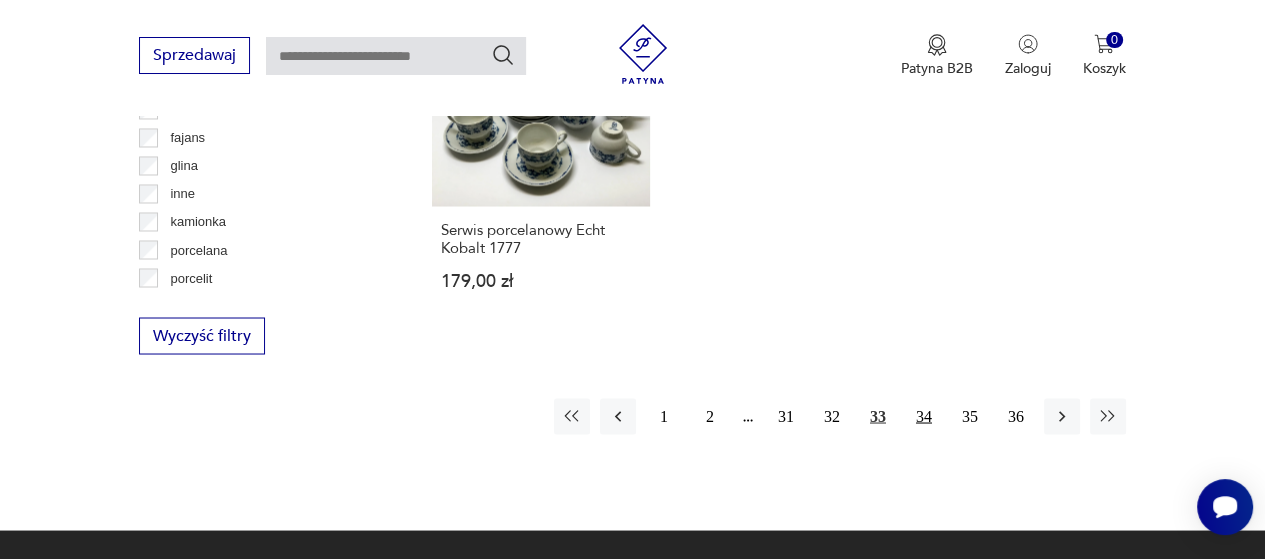 click on "34" at bounding box center [924, 416] 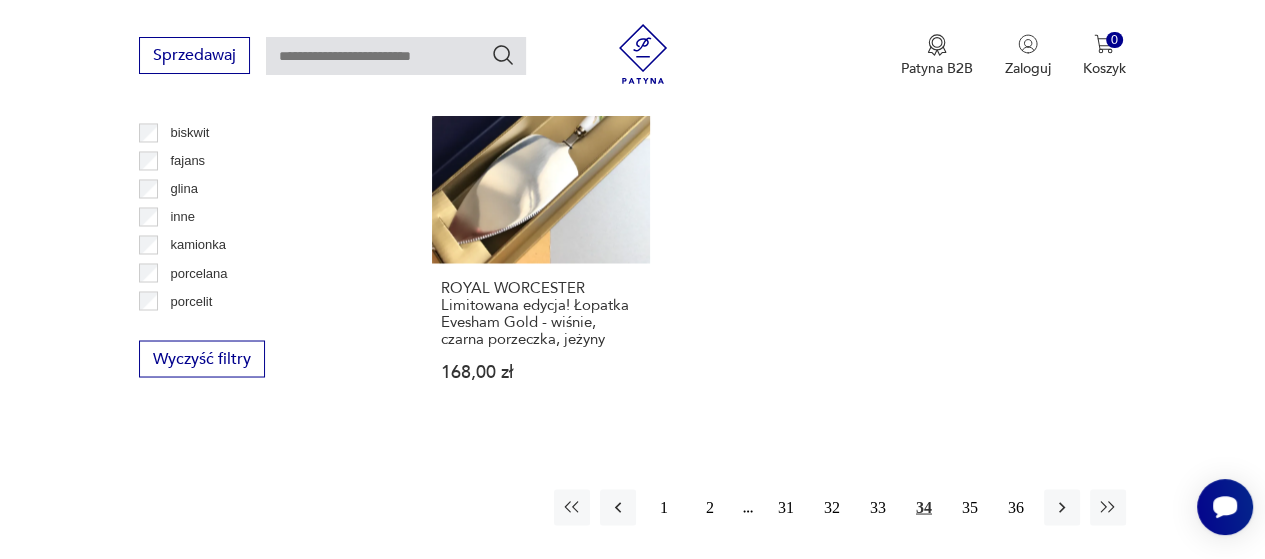 scroll, scrollTop: 2886, scrollLeft: 0, axis: vertical 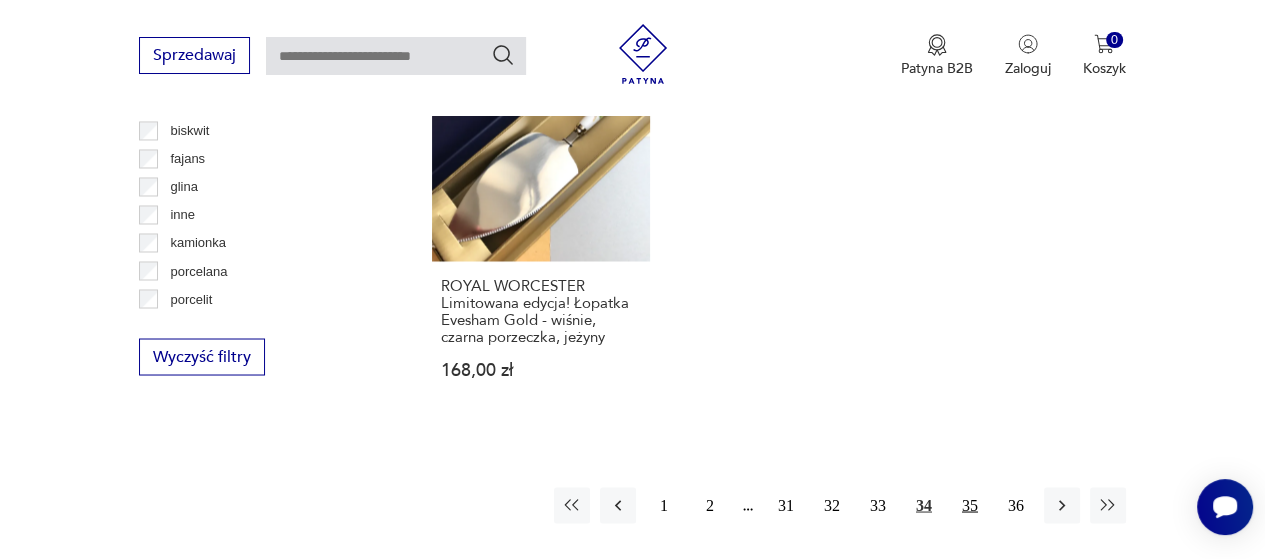 click on "35" at bounding box center [970, 505] 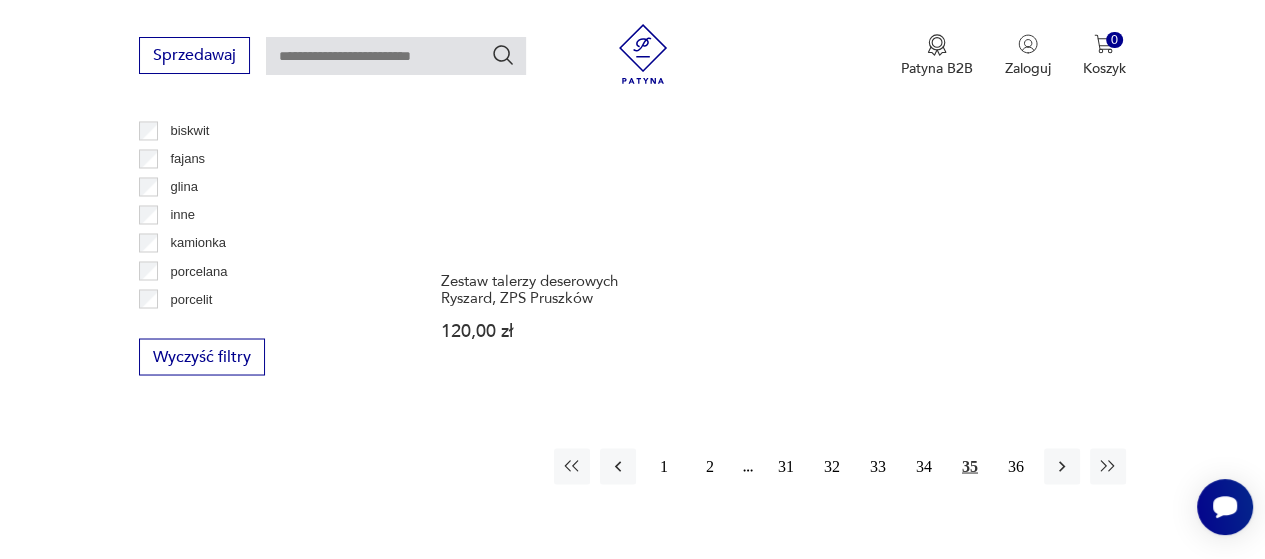 scroll, scrollTop: 2892, scrollLeft: 0, axis: vertical 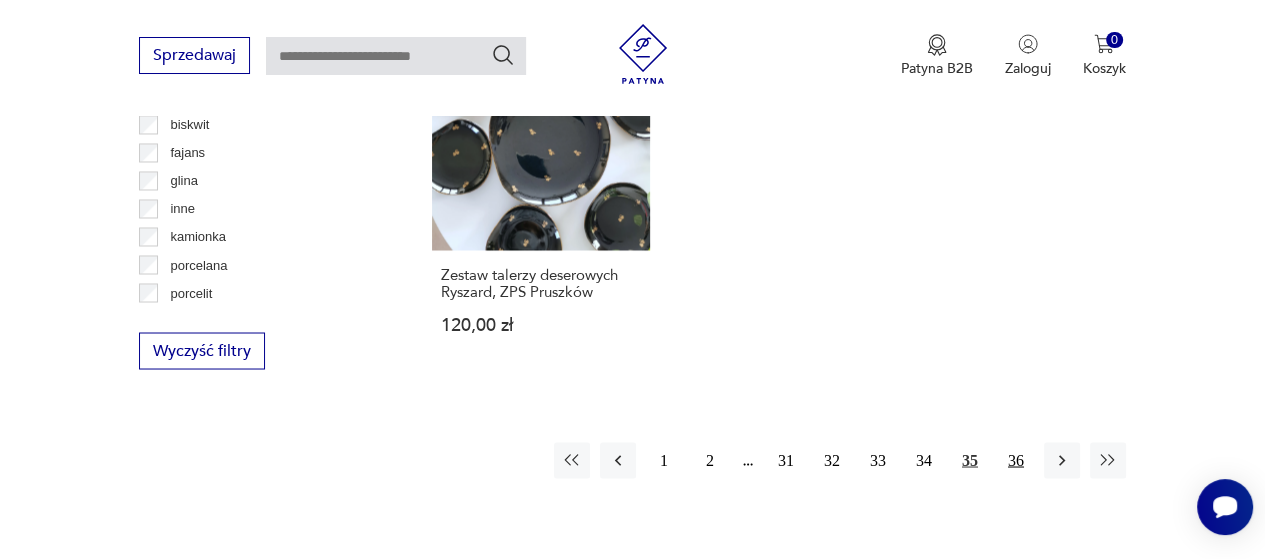 click on "36" at bounding box center (1016, 460) 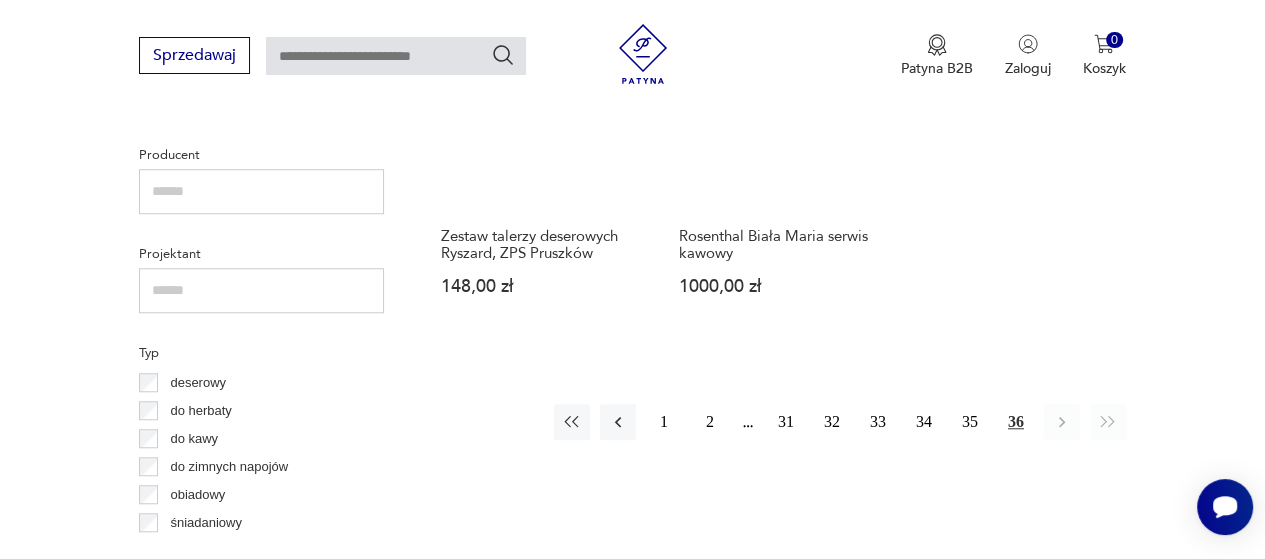 scroll, scrollTop: 1315, scrollLeft: 0, axis: vertical 